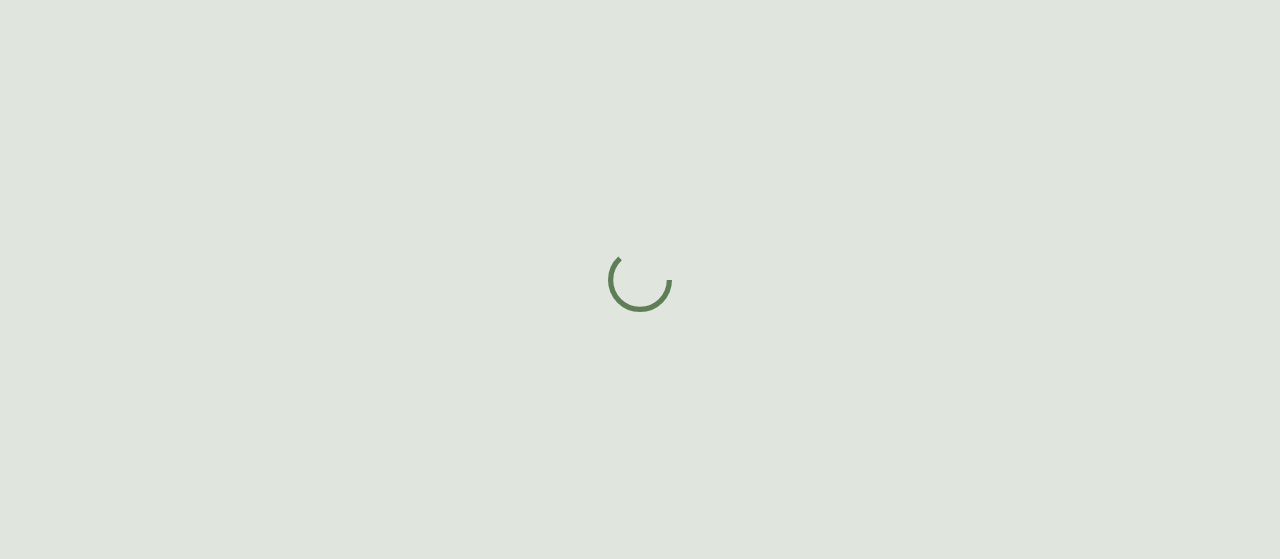 scroll, scrollTop: 0, scrollLeft: 0, axis: both 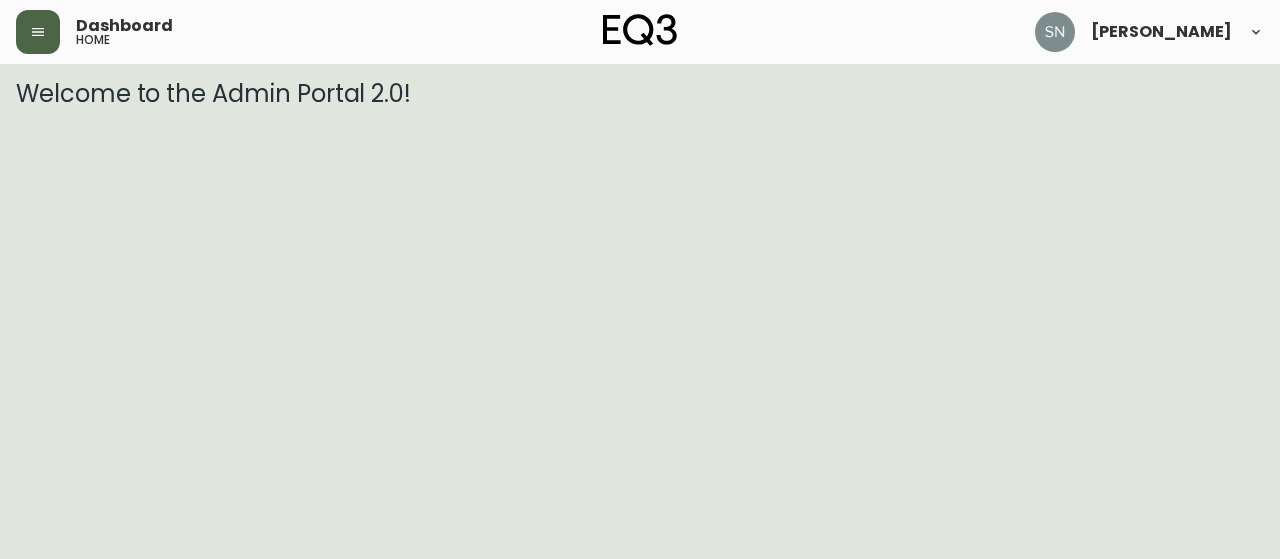 click 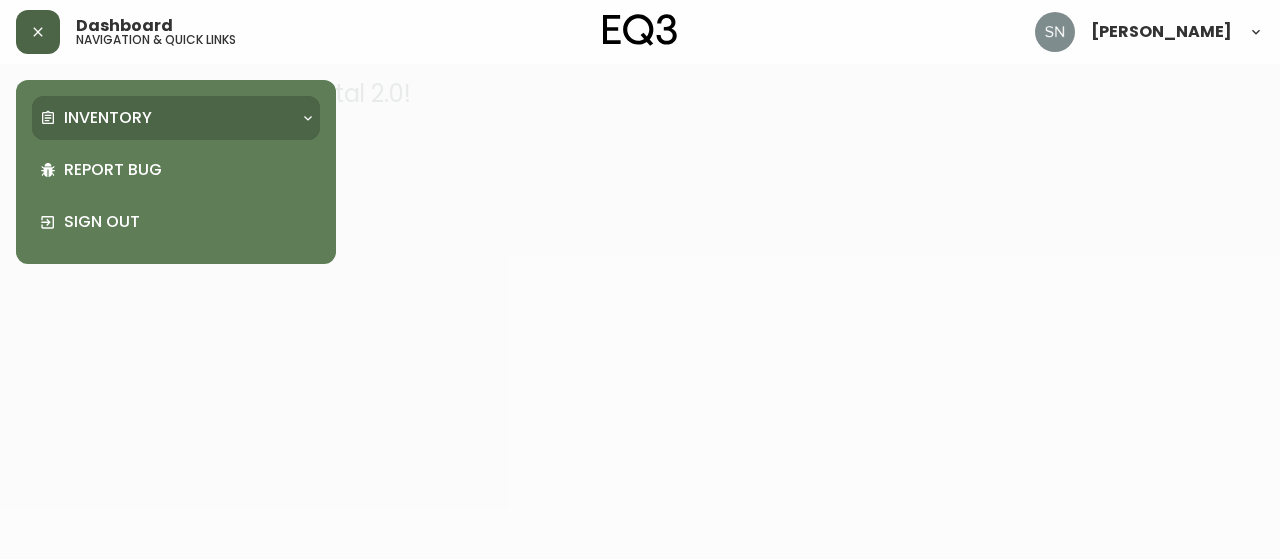 click 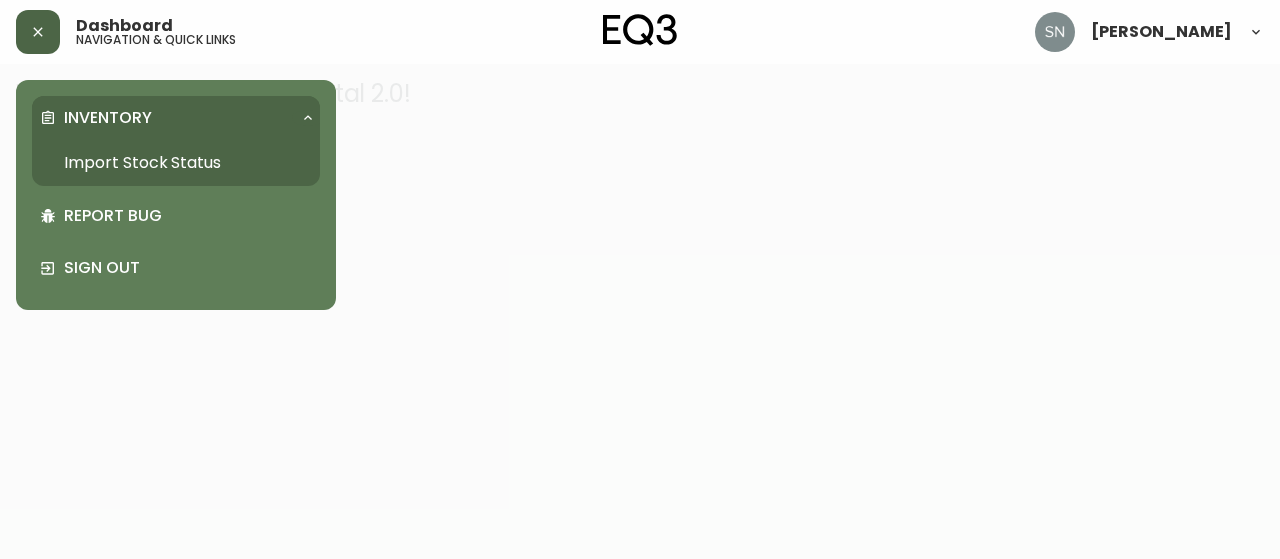 click on "Import Stock Status" at bounding box center [176, 163] 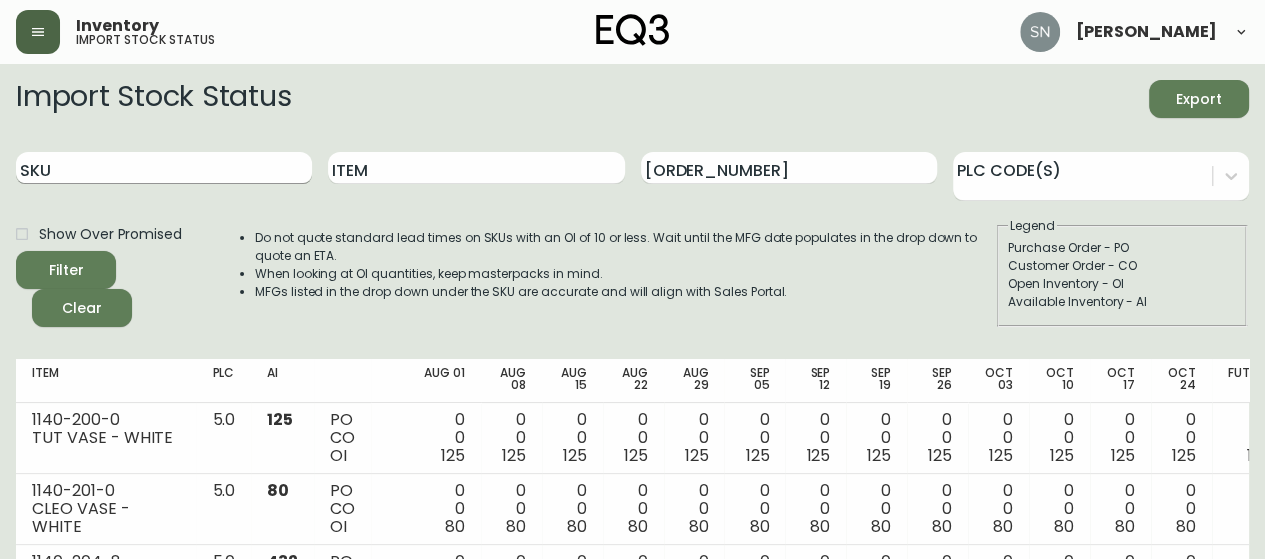 click on "SKU" at bounding box center (164, 168) 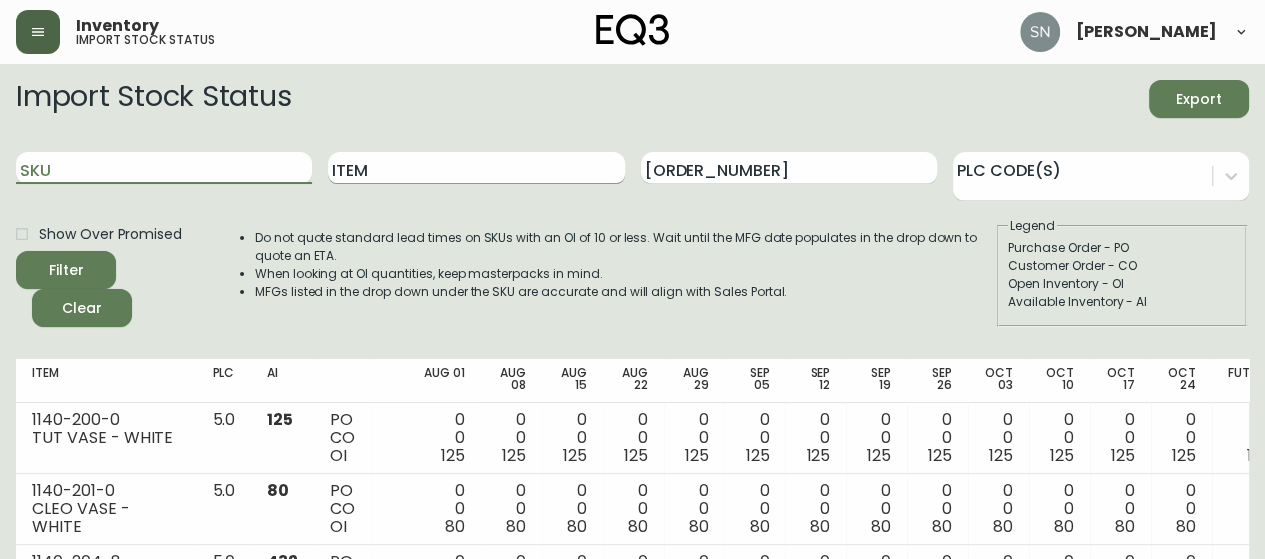 click on "Item" at bounding box center [476, 168] 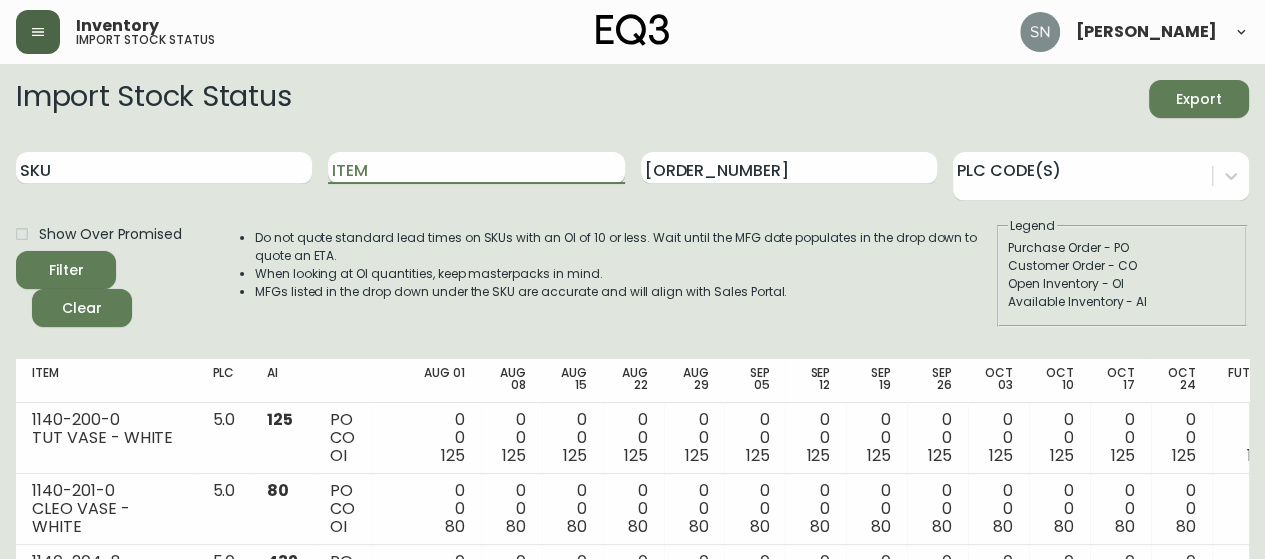 paste on "30183-51-5KRA01" 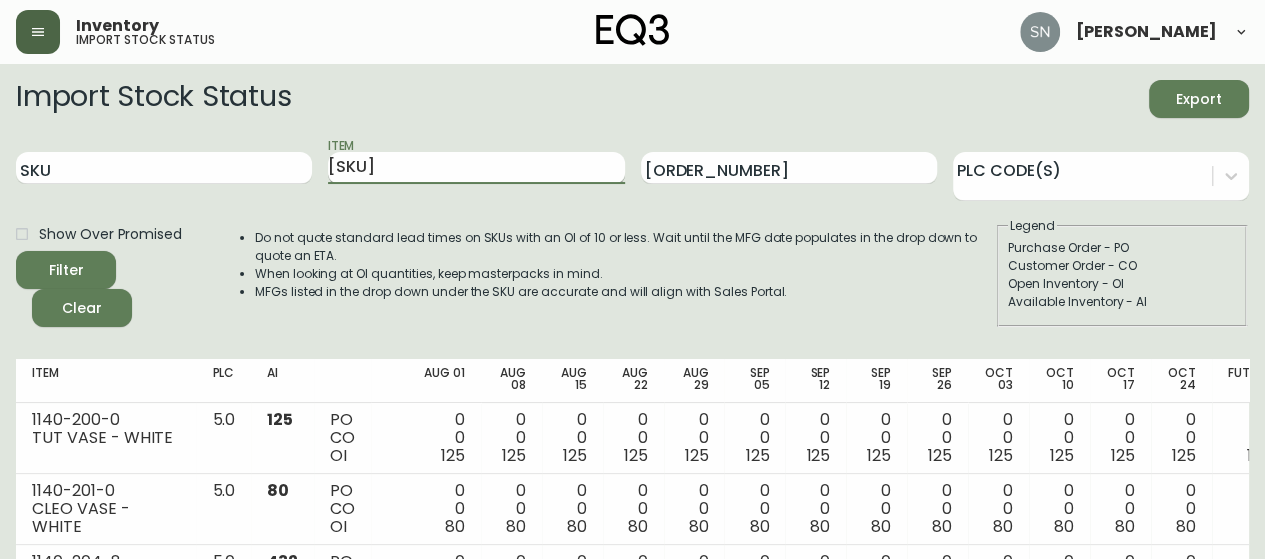click on "Filter" at bounding box center (66, 270) 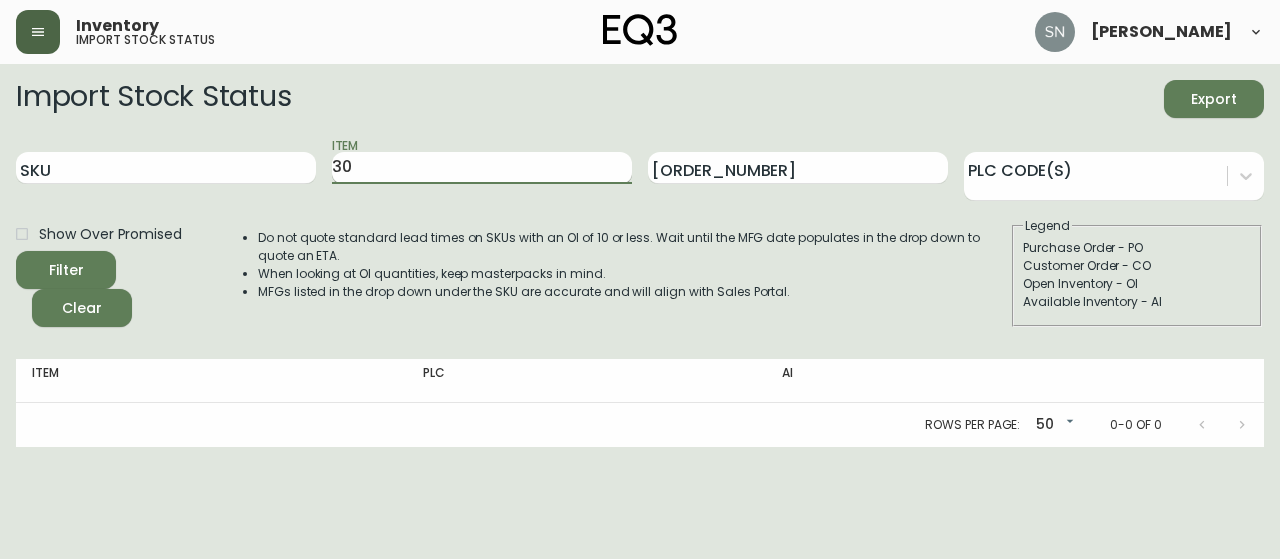 type on "3" 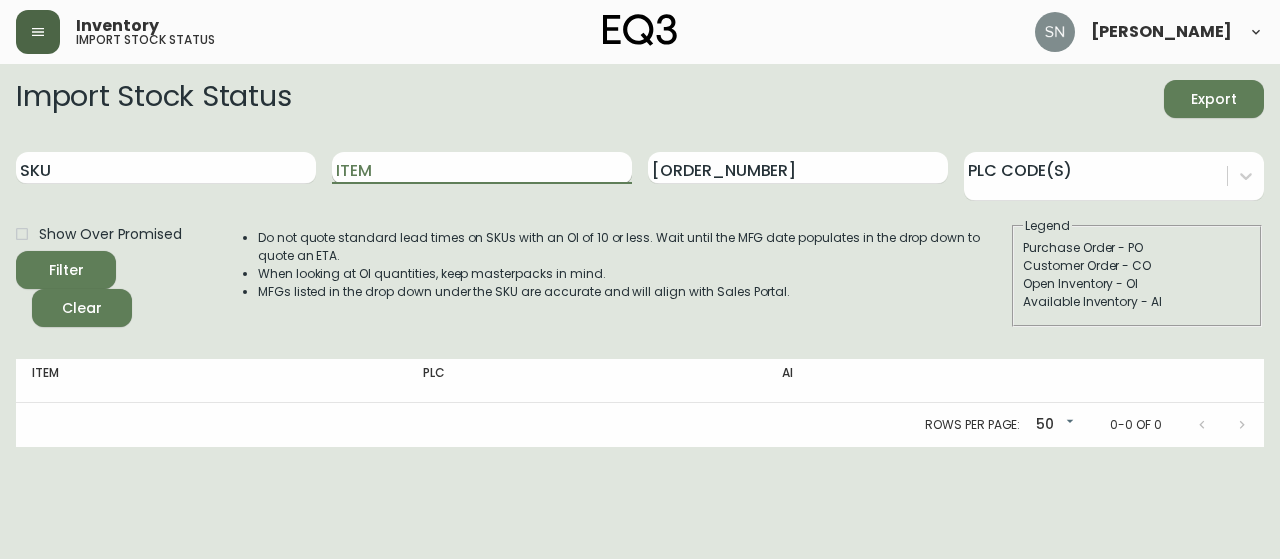 paste on "30183-51-5KRA01" 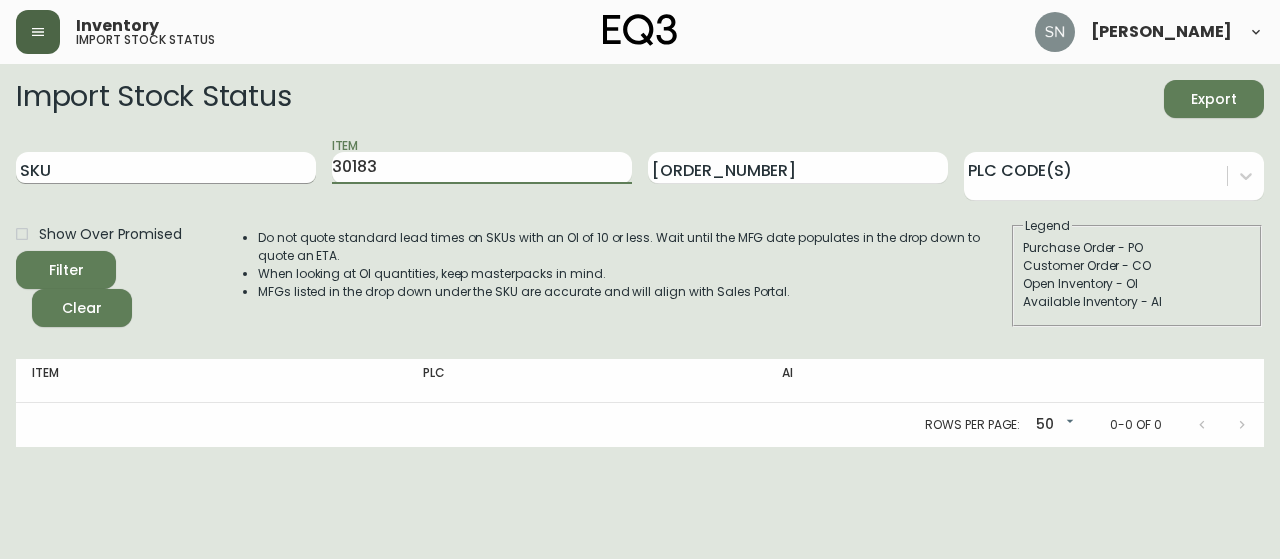 type on "30183" 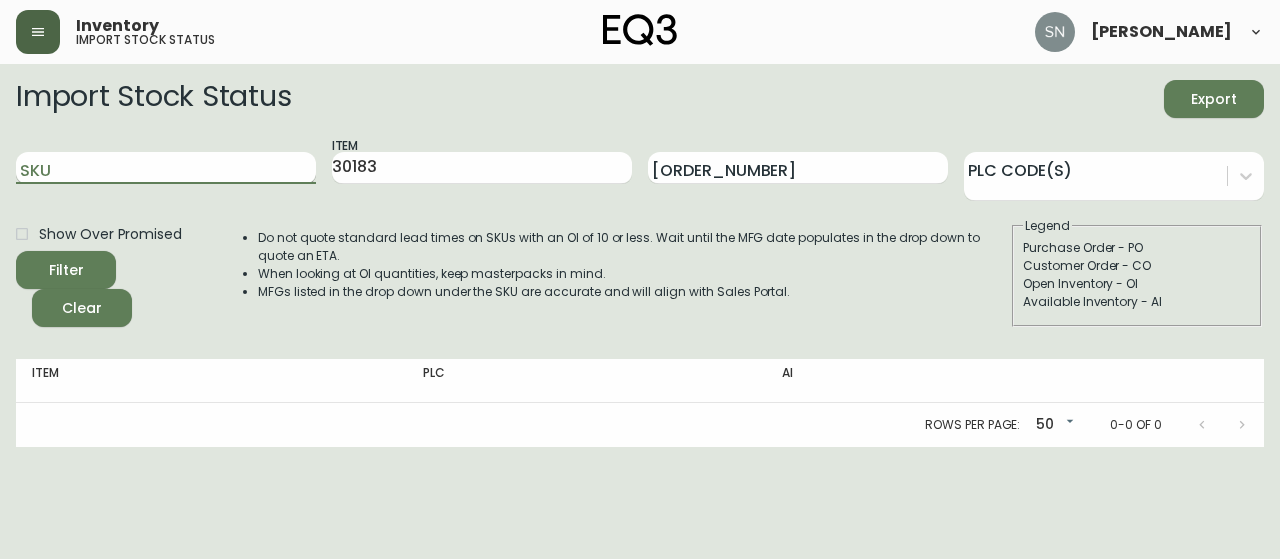 click on "SKU" at bounding box center (166, 168) 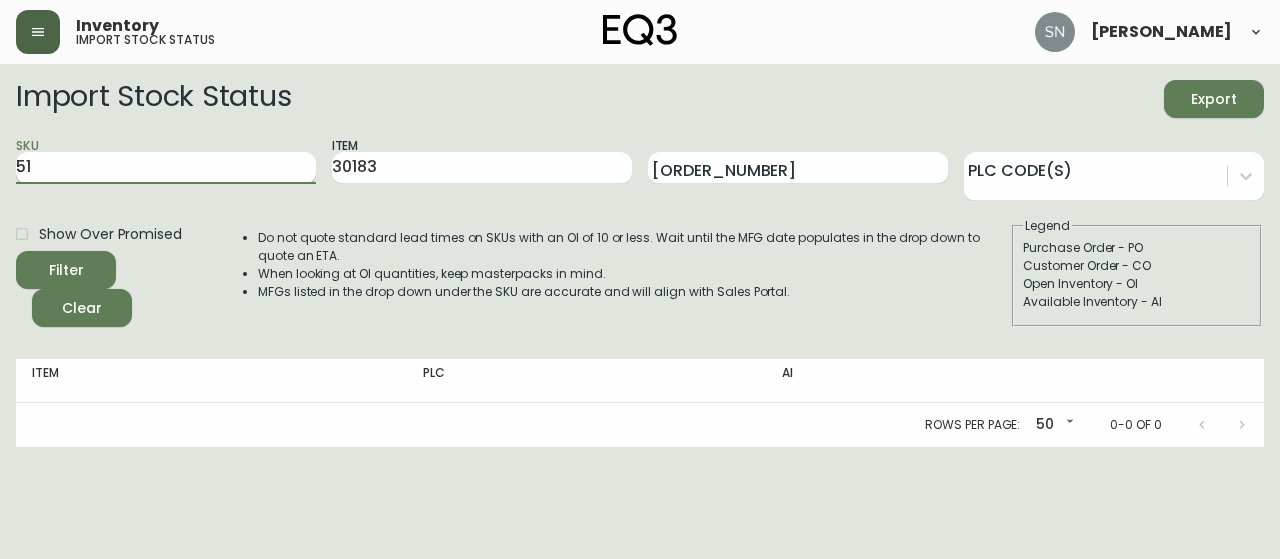 type on "51" 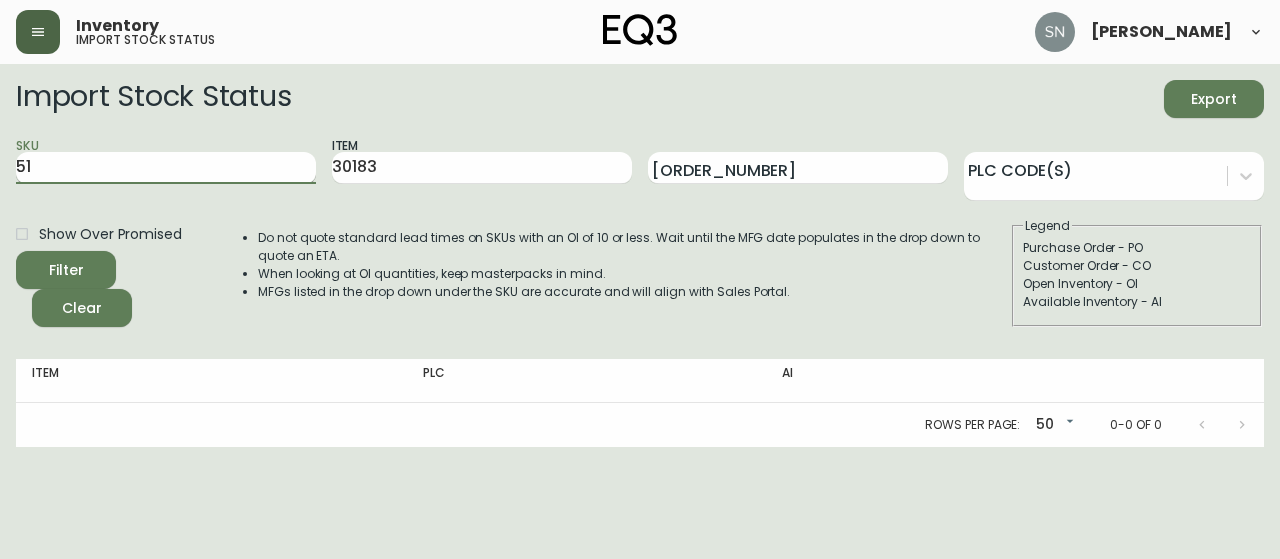 click on "Filter" at bounding box center [66, 270] 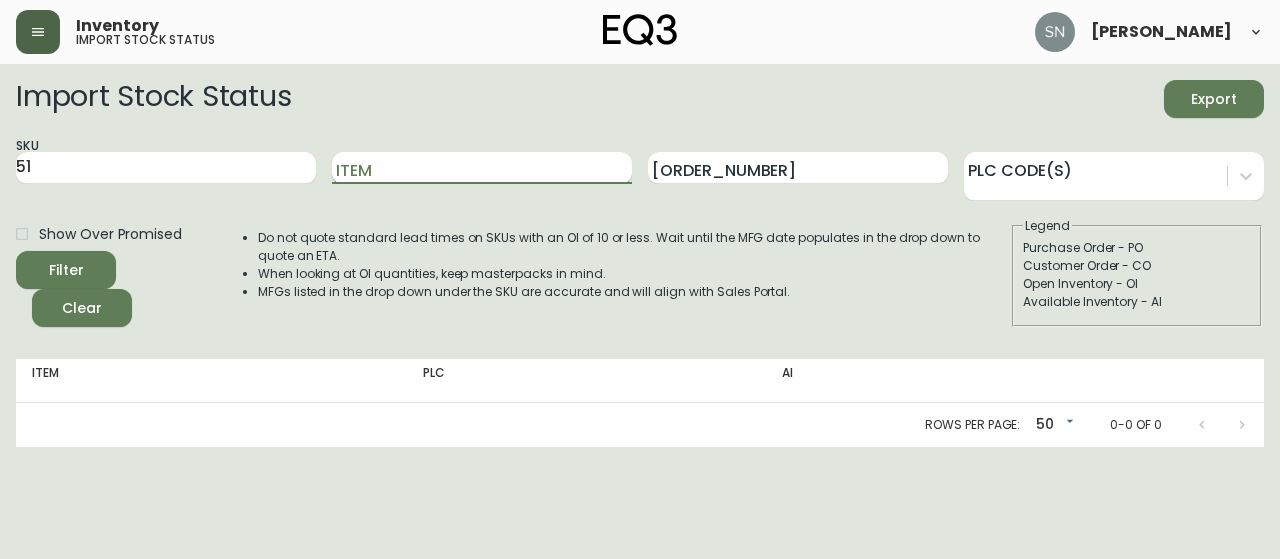 click on "Item" at bounding box center (482, 168) 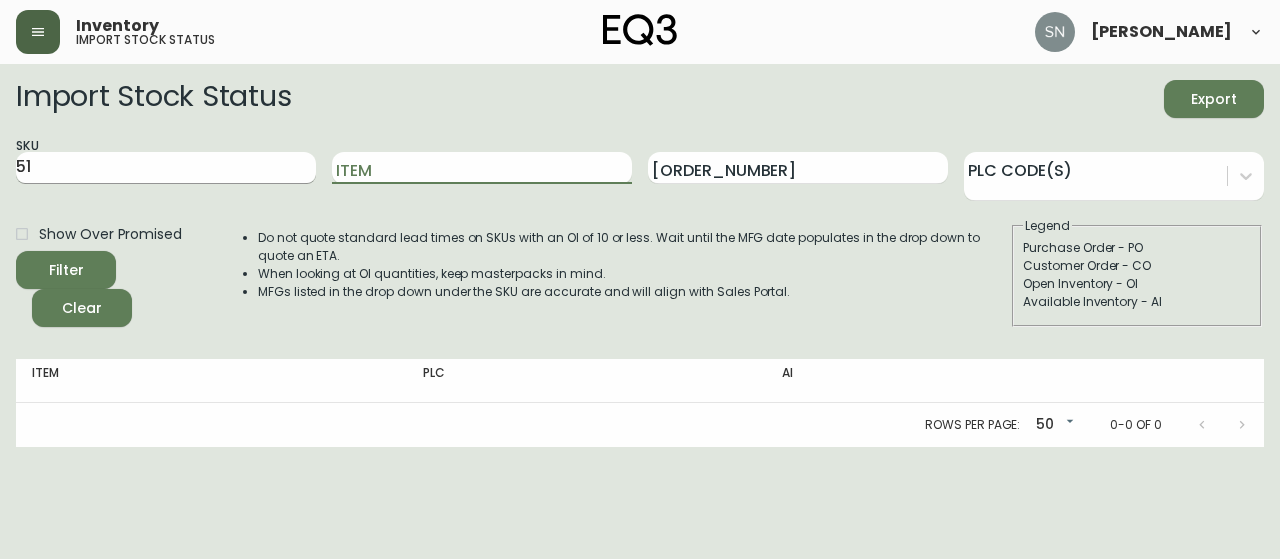 click on "51" at bounding box center [166, 168] 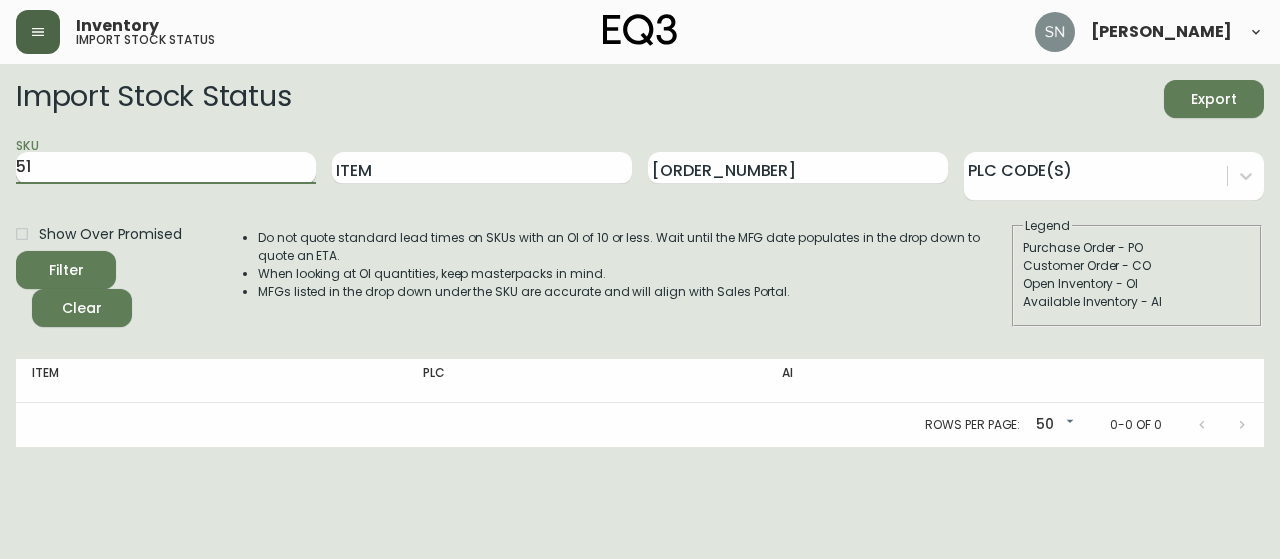 type on "5" 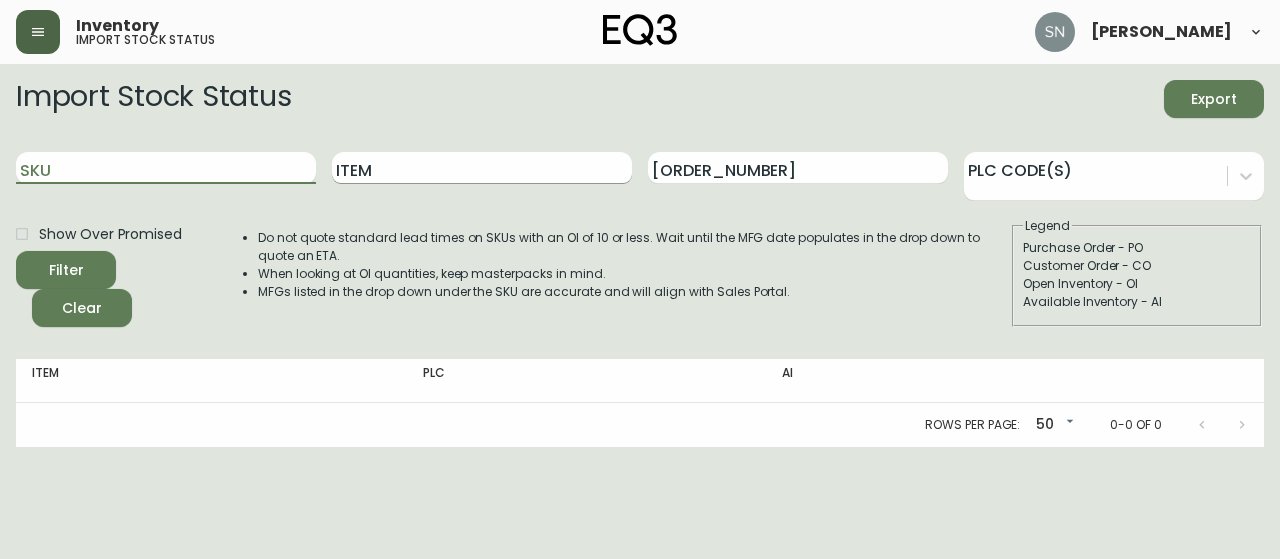 type 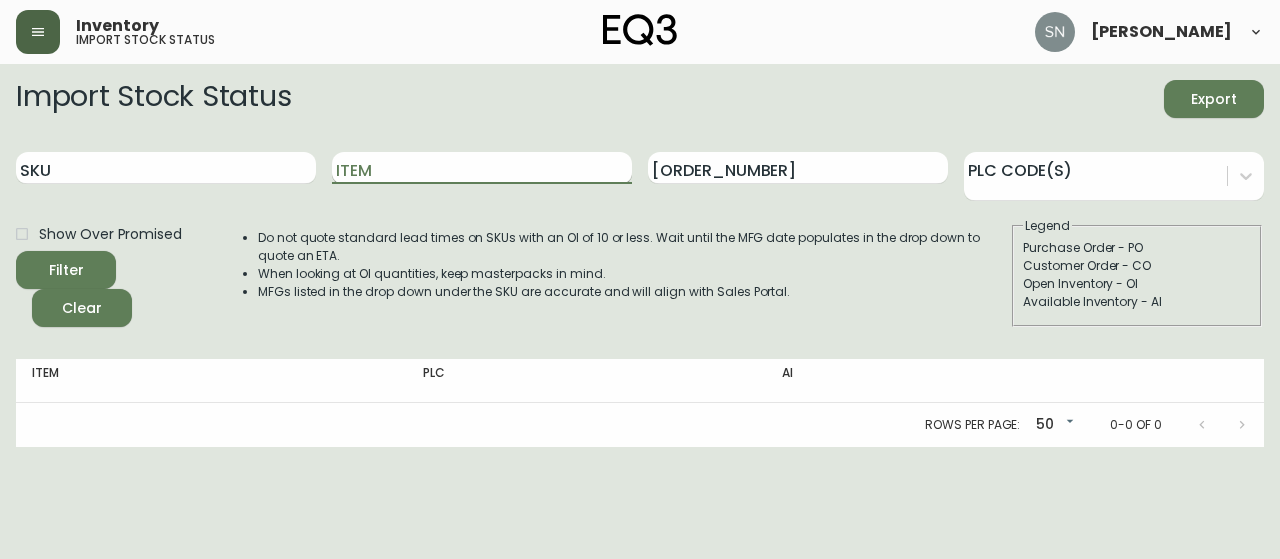 click on "Item" at bounding box center (482, 168) 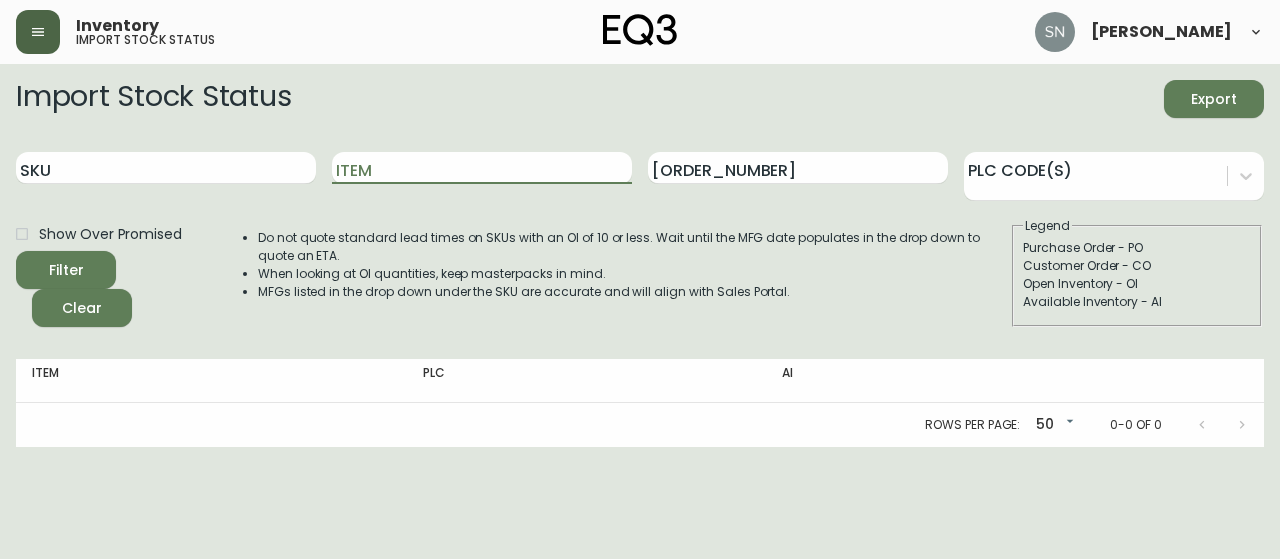 paste on "30129" 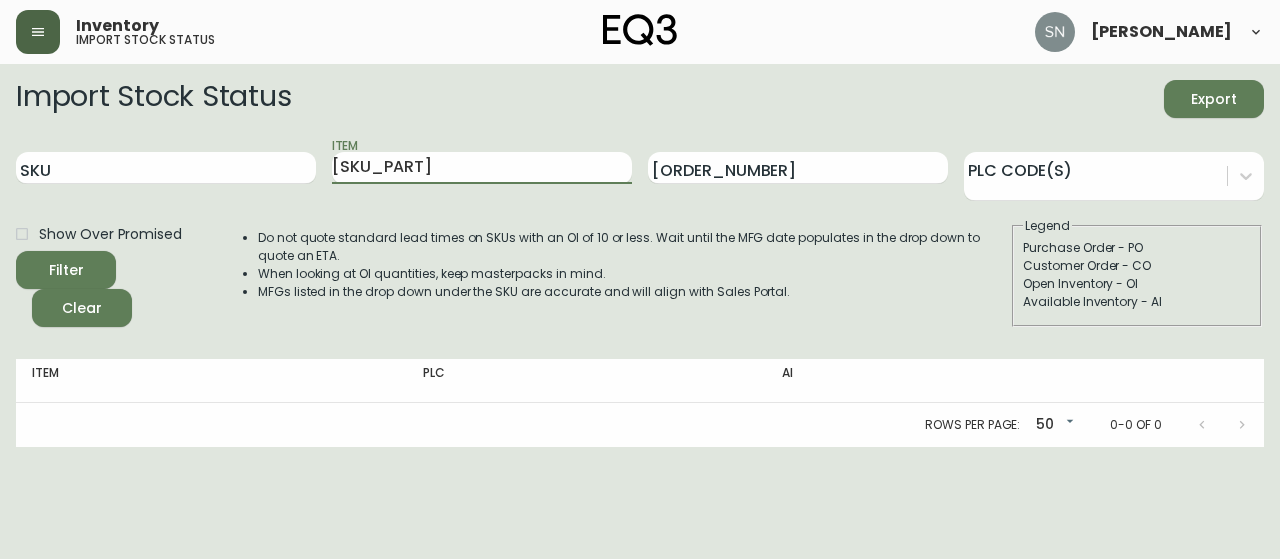 type on "30129" 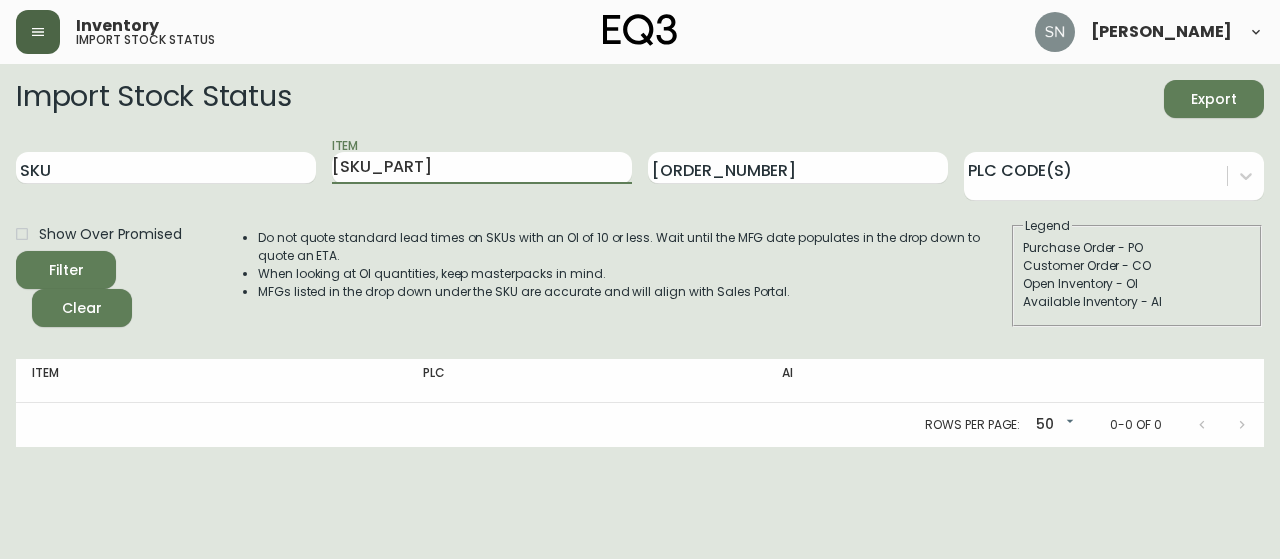 click on "Filter" at bounding box center (66, 270) 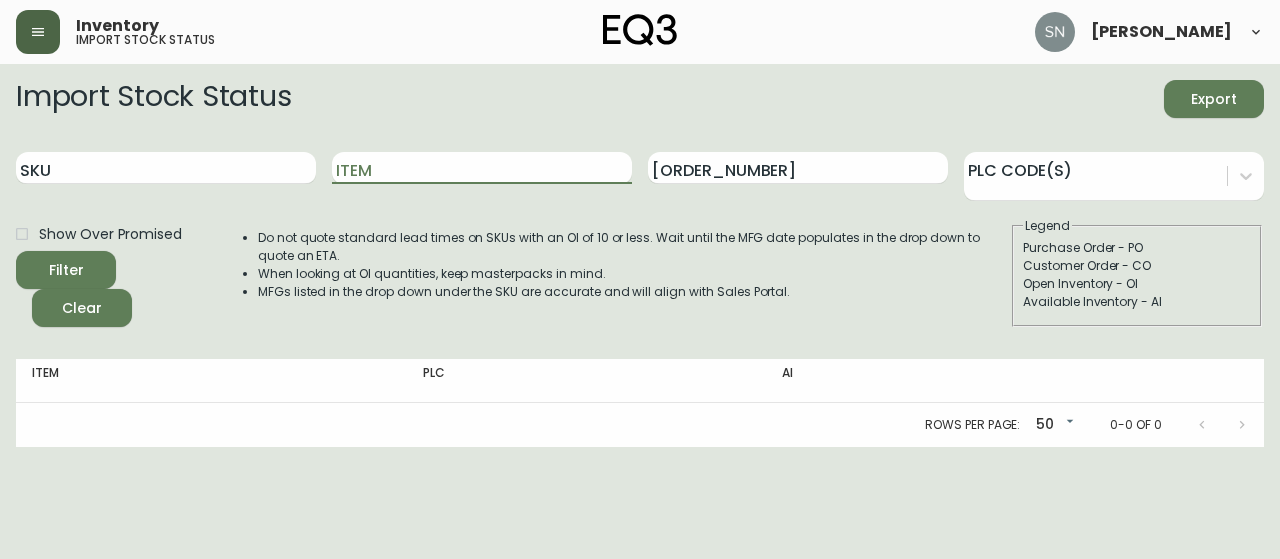 click on "Show Over Promised" at bounding box center (22, 234) 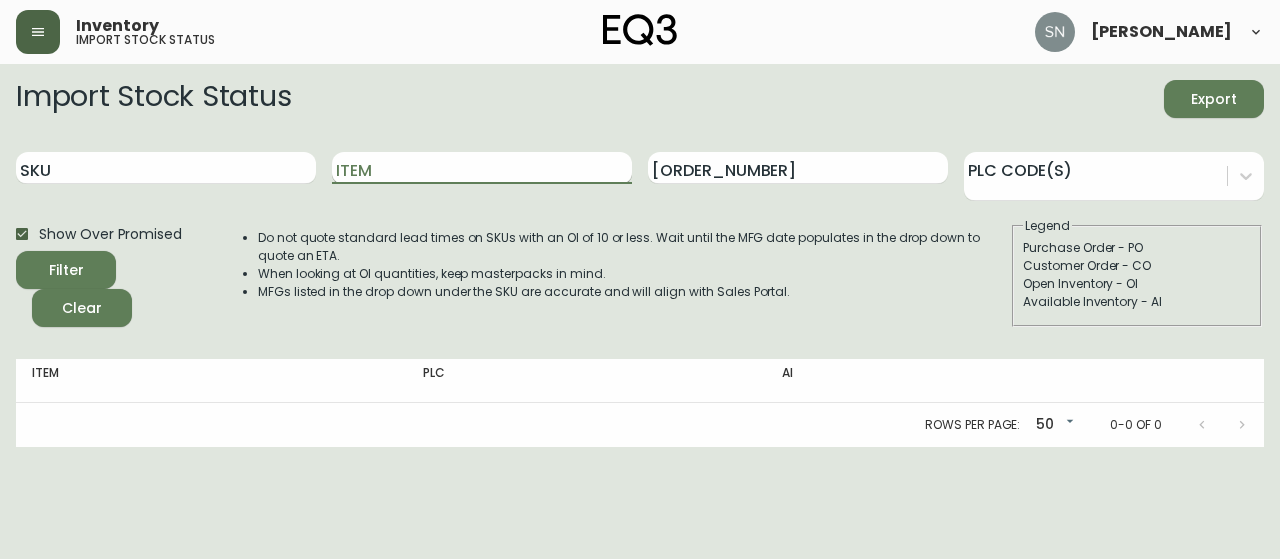click on "Item" at bounding box center [482, 168] 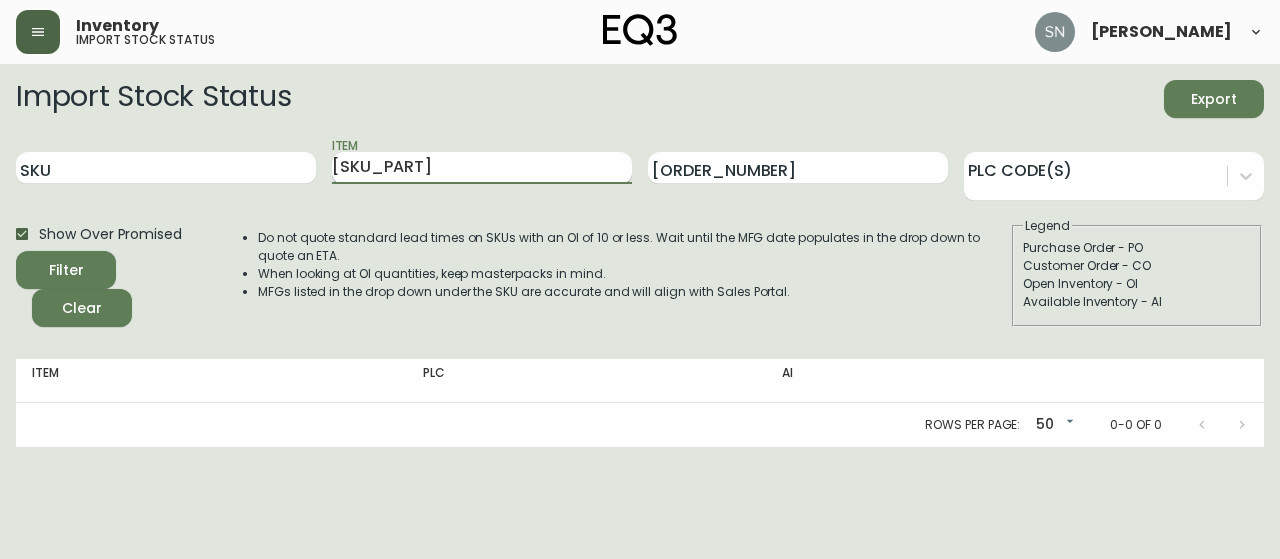 type on "30129" 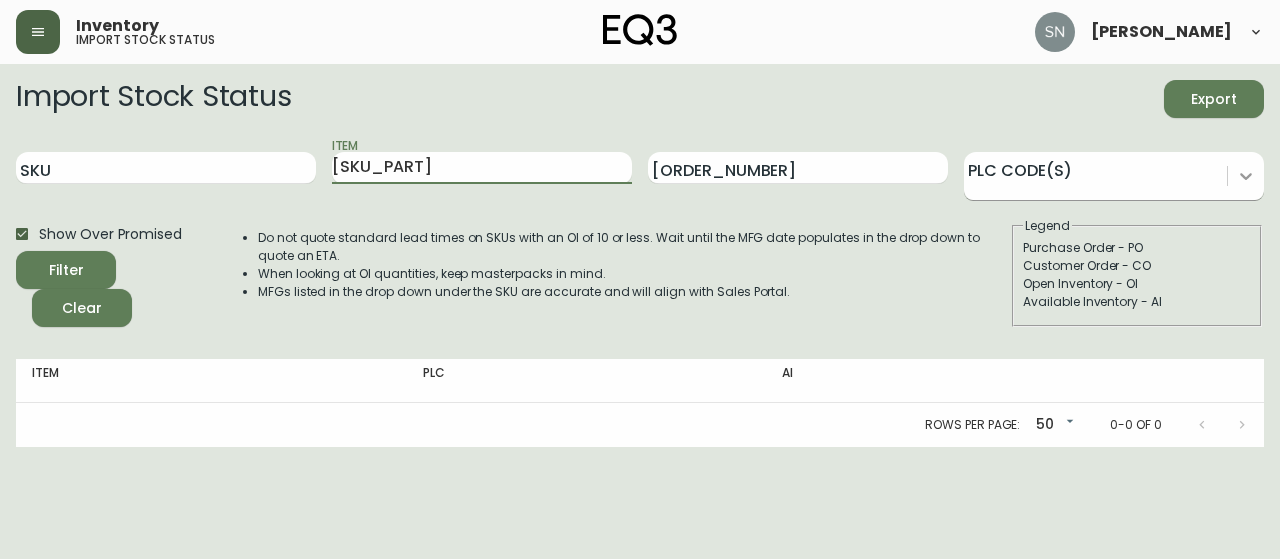 click at bounding box center [1246, 176] 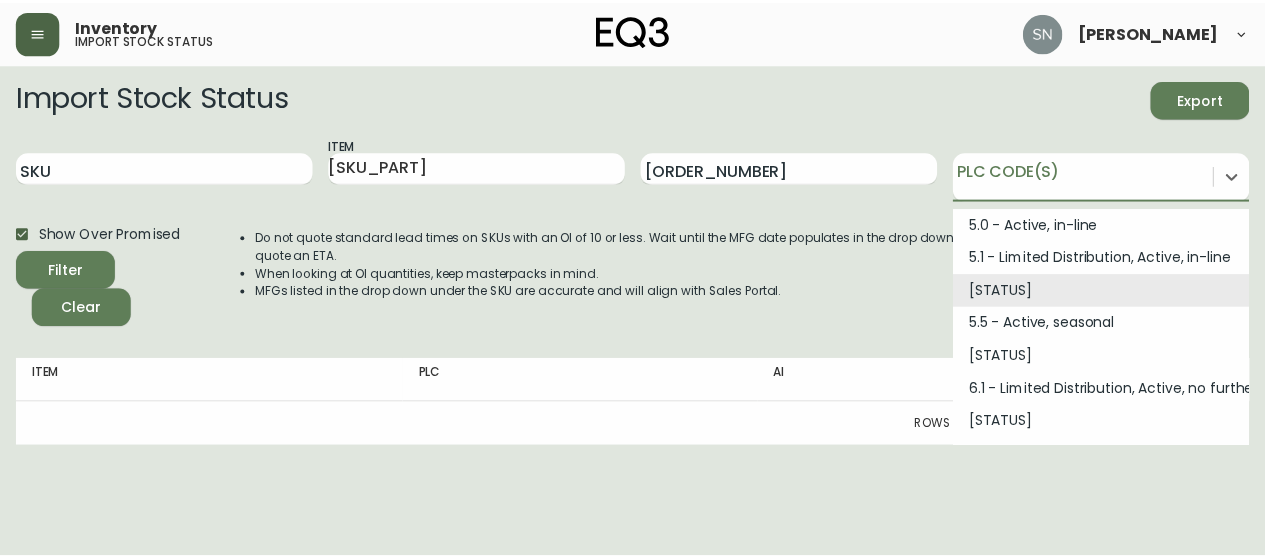 scroll, scrollTop: 268, scrollLeft: 0, axis: vertical 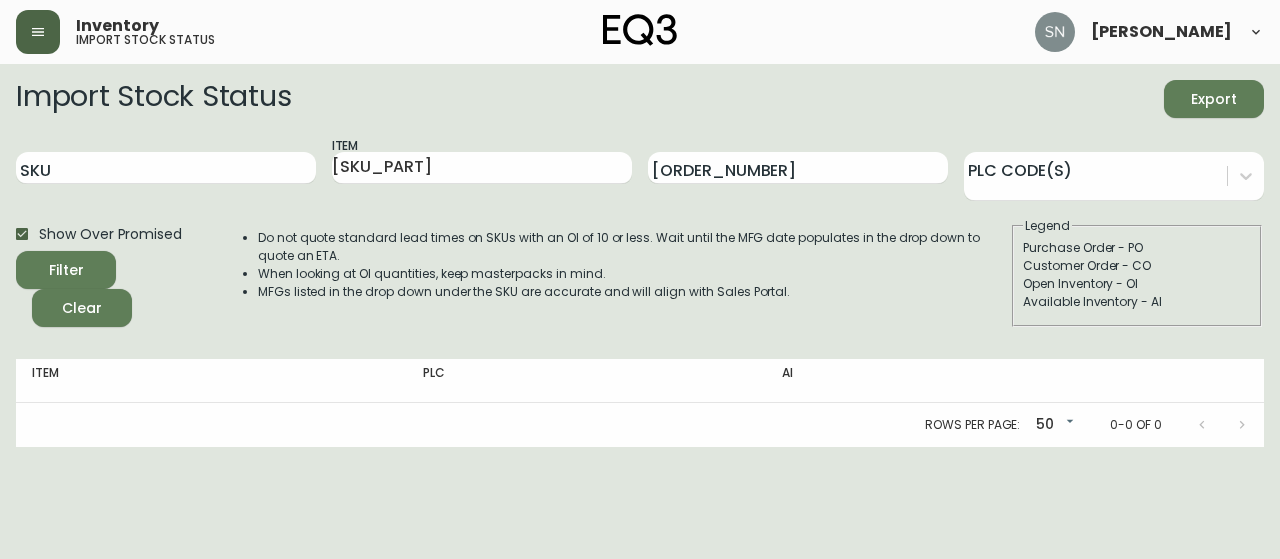 click on "Do not quote standard lead times on SKUs with an OI of 10 or less. Wait until the MFG date populates in the drop down to quote an ETA." at bounding box center (634, 247) 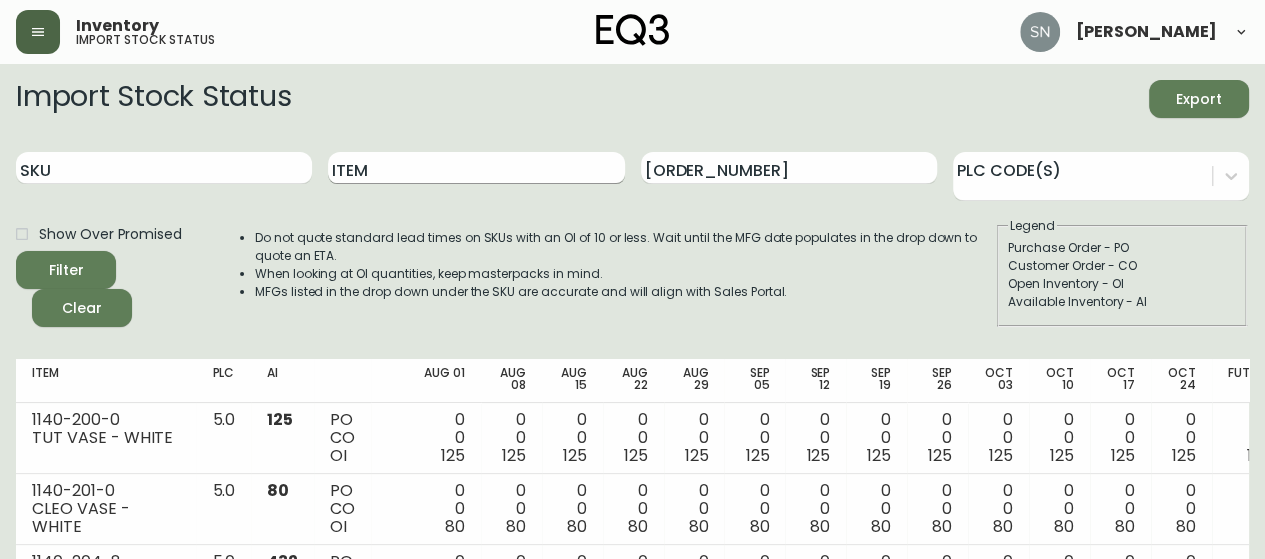 click on "Item" at bounding box center [476, 168] 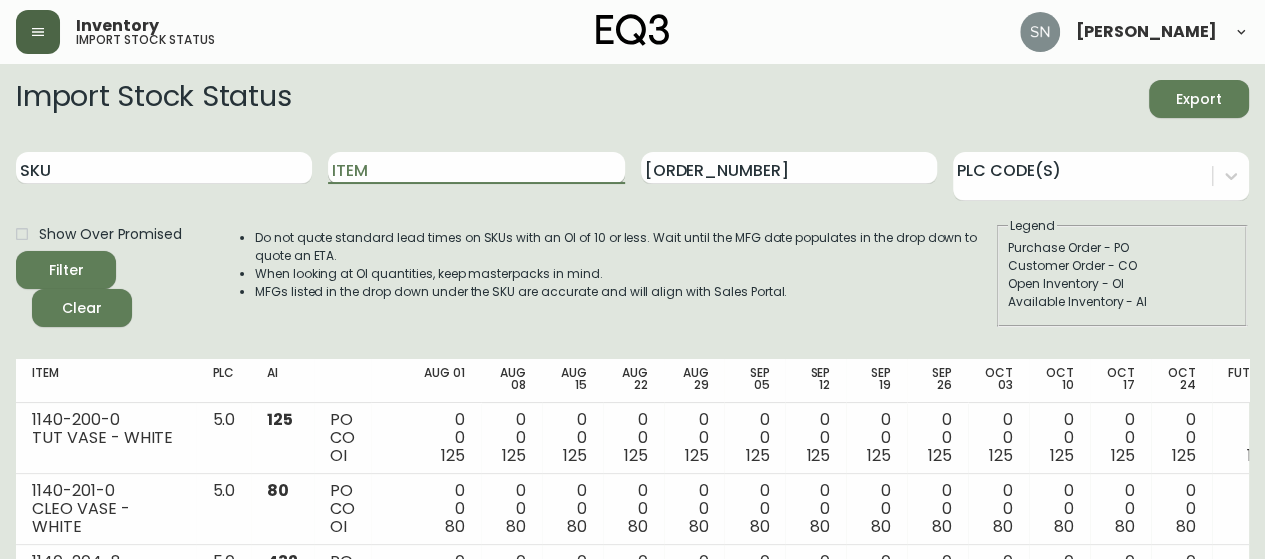 paste on "30129" 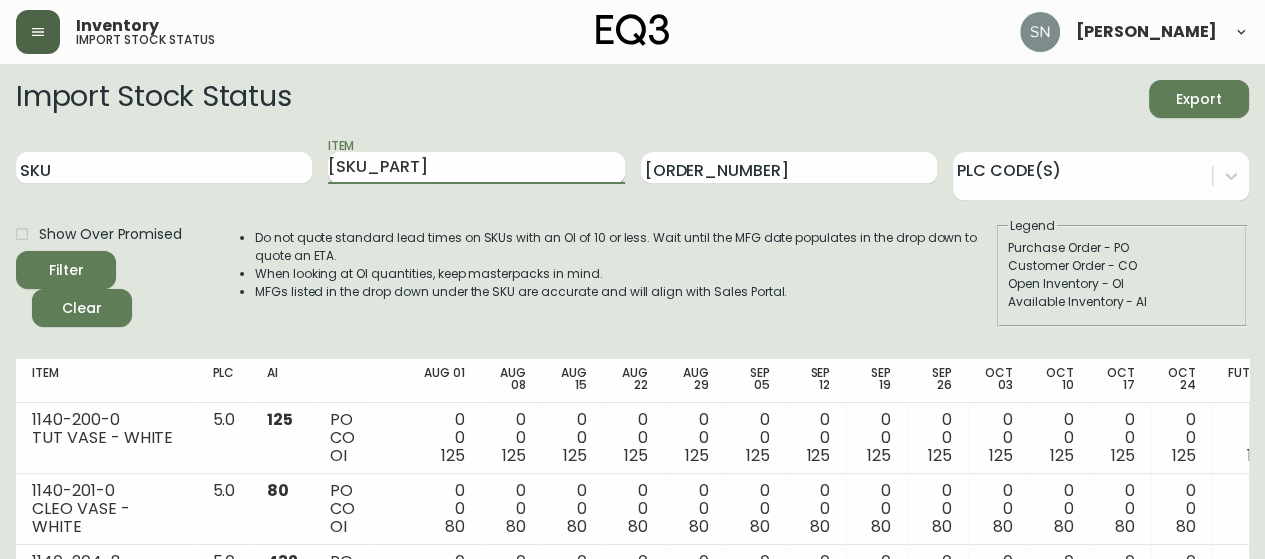 click on "Filter" at bounding box center (66, 270) 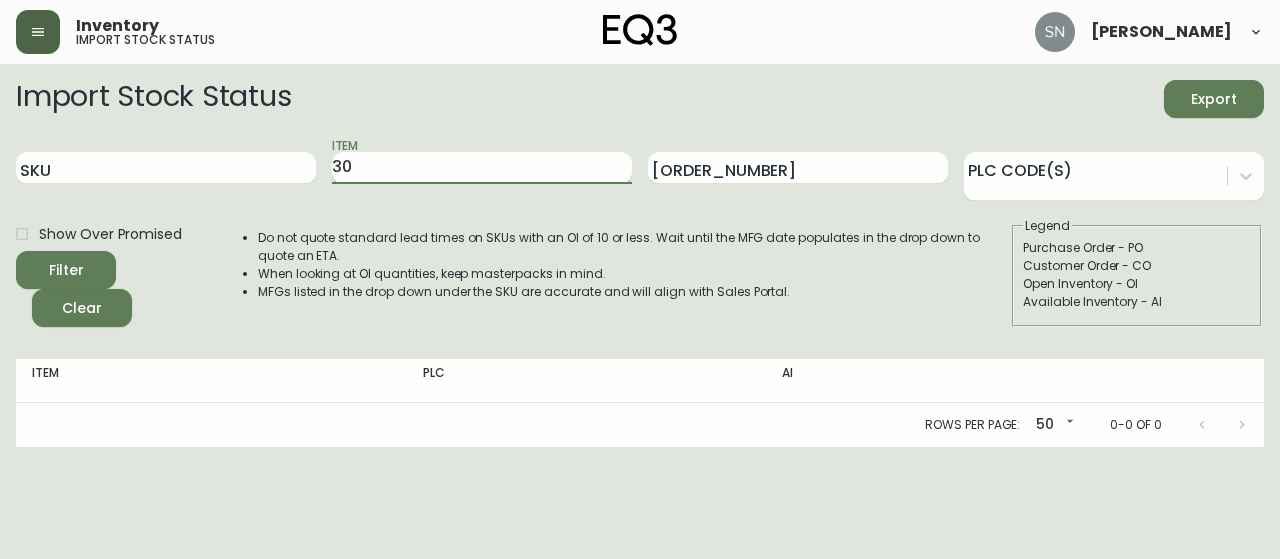 type on "3" 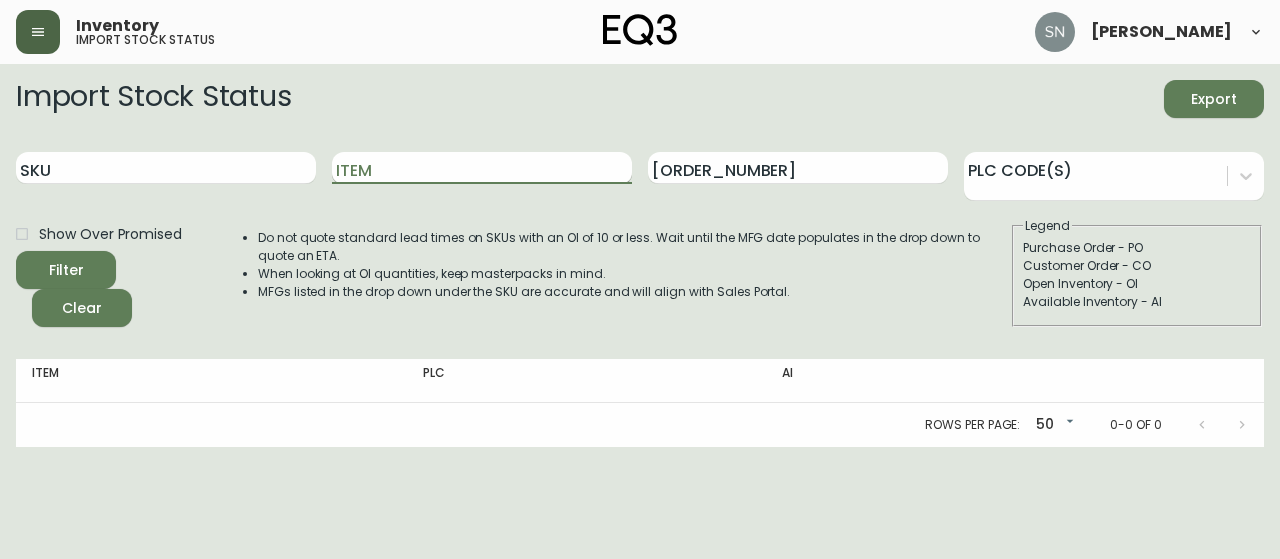paste on "3190" 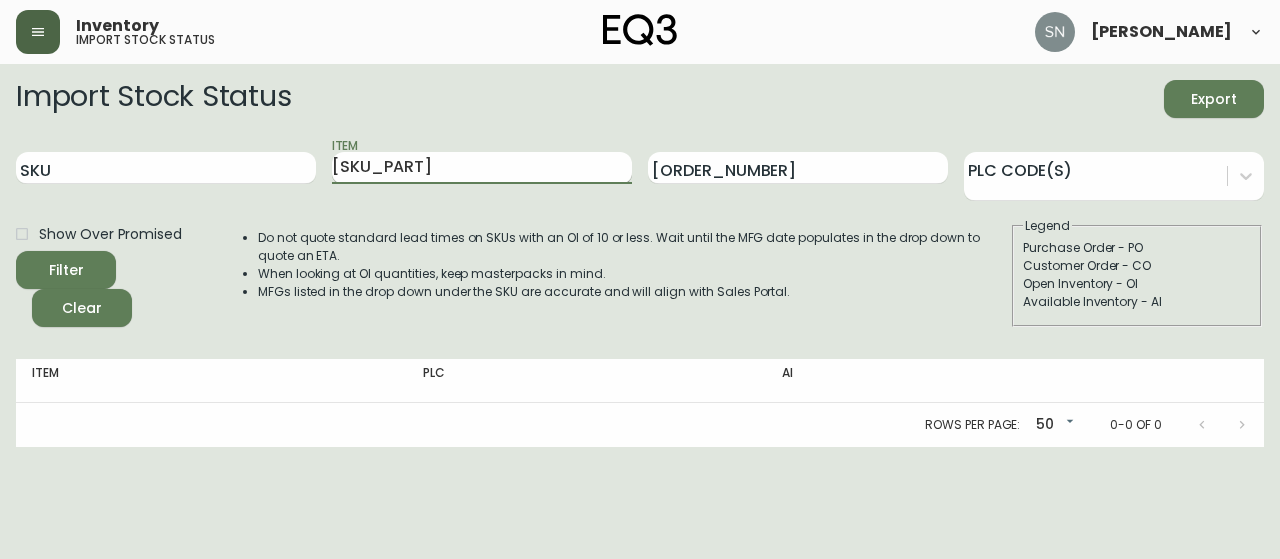 type on "3190" 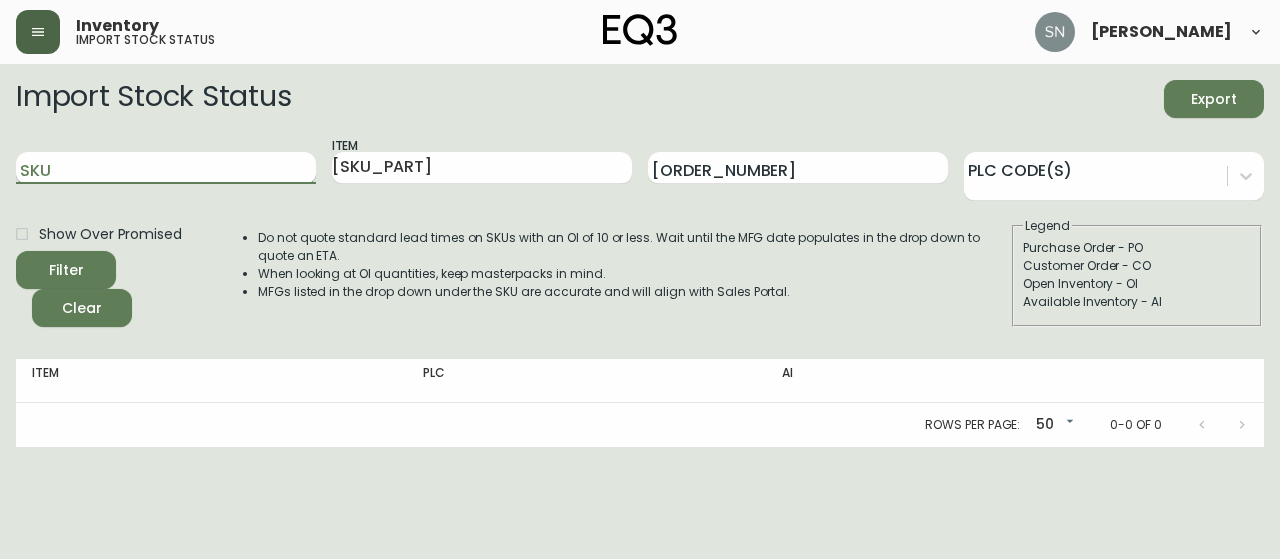 drag, startPoint x: 203, startPoint y: 172, endPoint x: 184, endPoint y: 173, distance: 19.026299 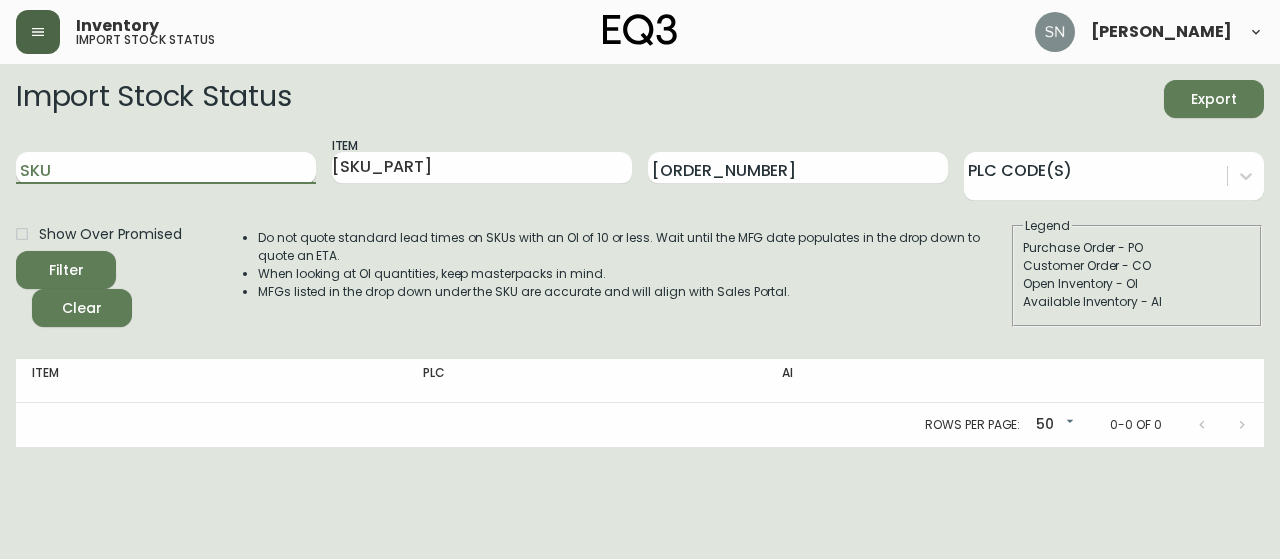 click on "SKU" at bounding box center (166, 168) 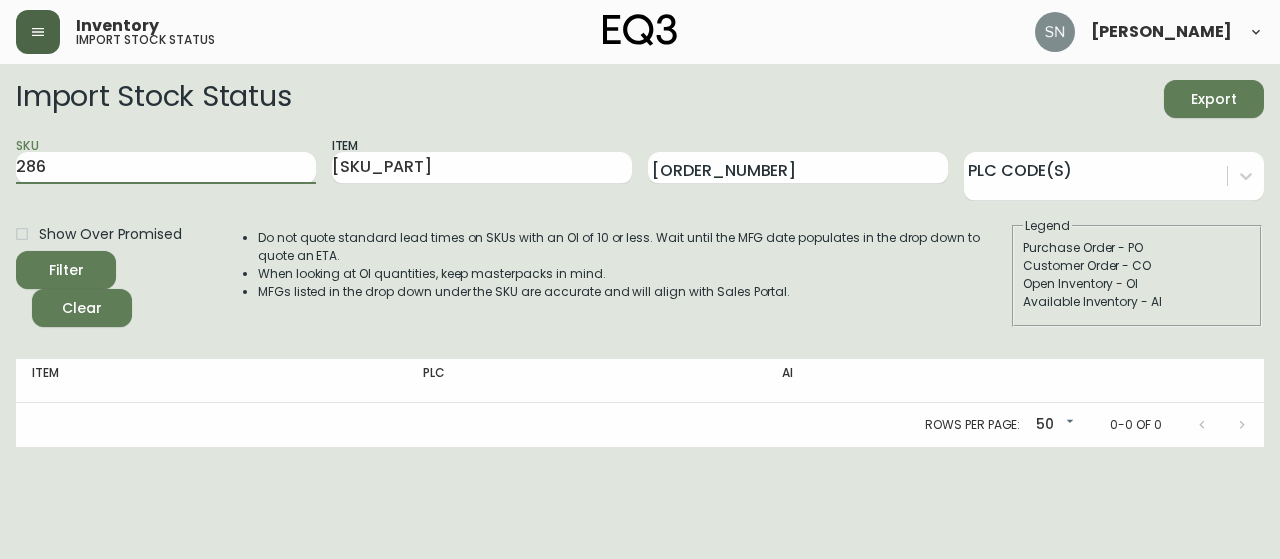 type on "286" 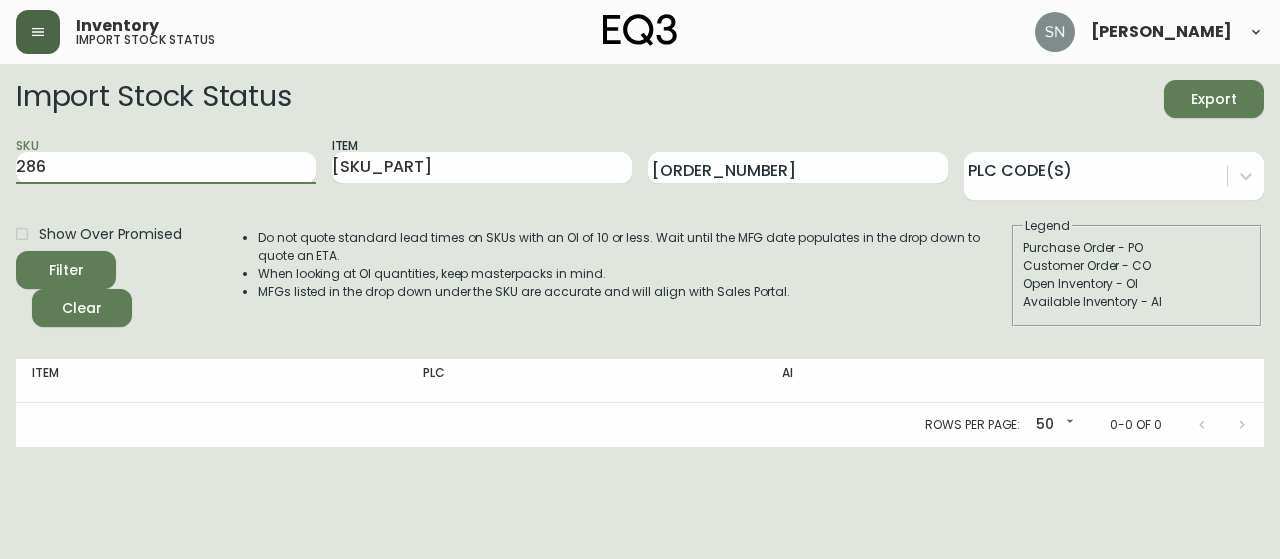 click on "Filter" at bounding box center [66, 270] 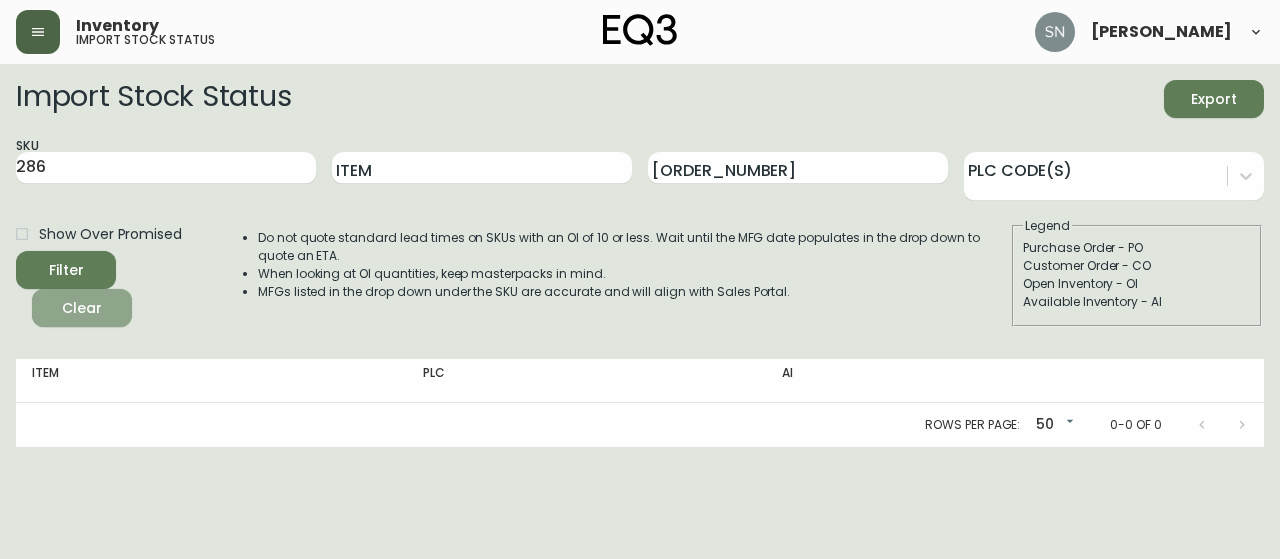 click on "Clear" at bounding box center (82, 308) 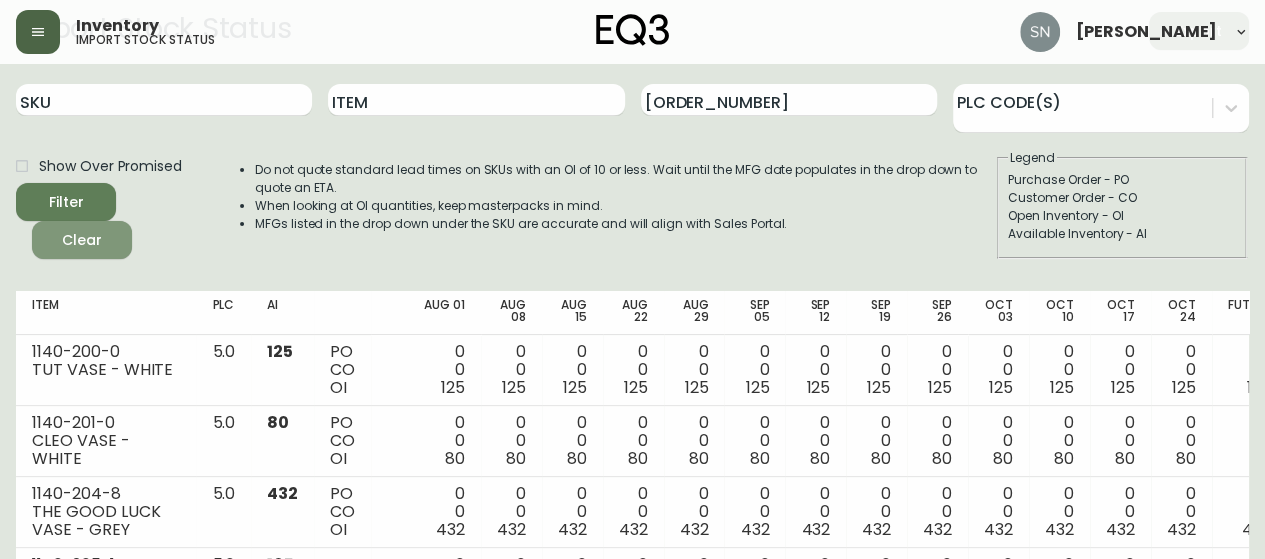 scroll, scrollTop: 67, scrollLeft: 0, axis: vertical 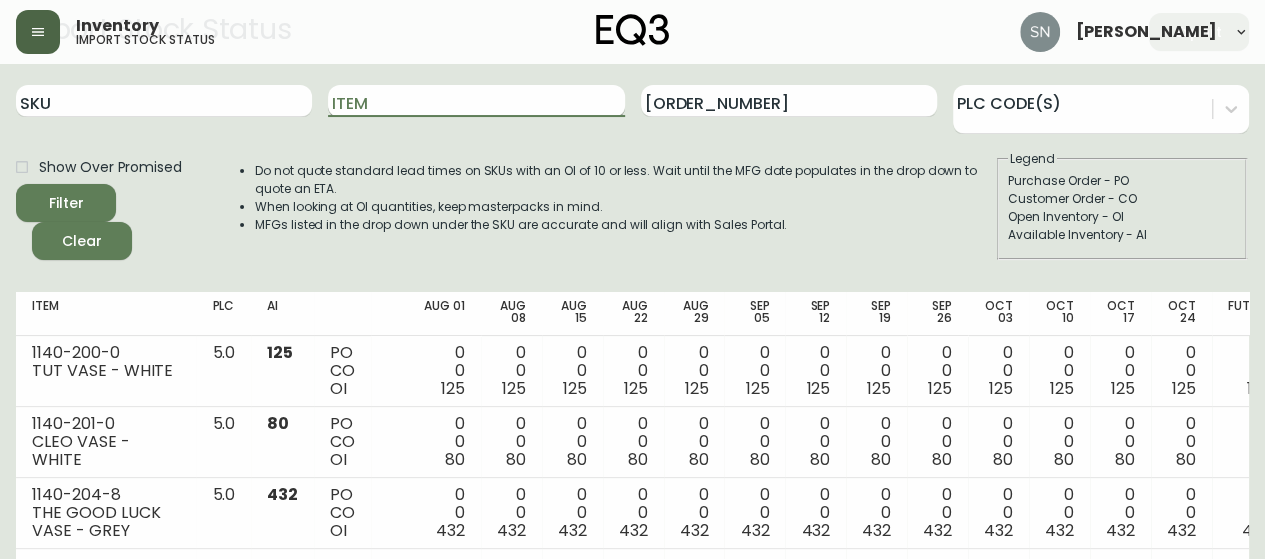 click on "Item" at bounding box center [476, 101] 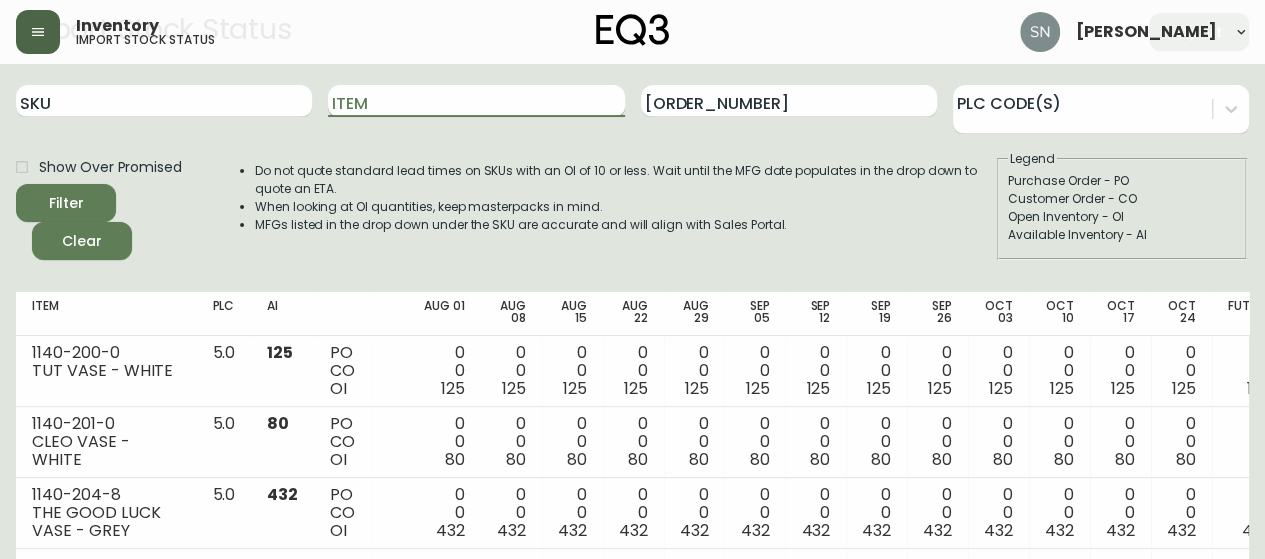 click on "Item" at bounding box center [476, 101] 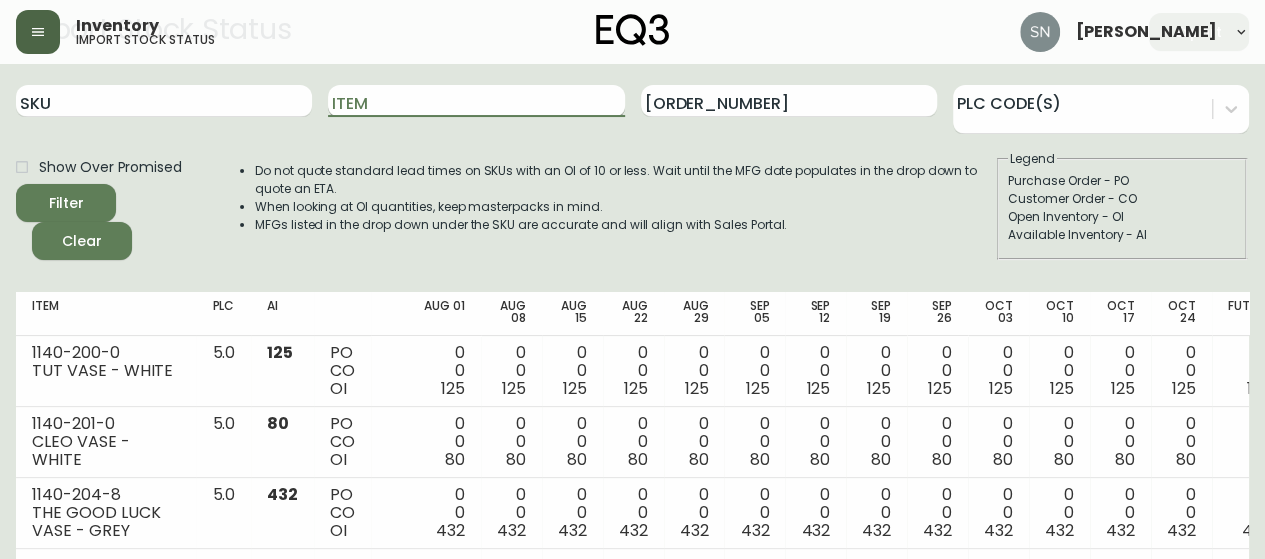 paste on "3190-286-9" 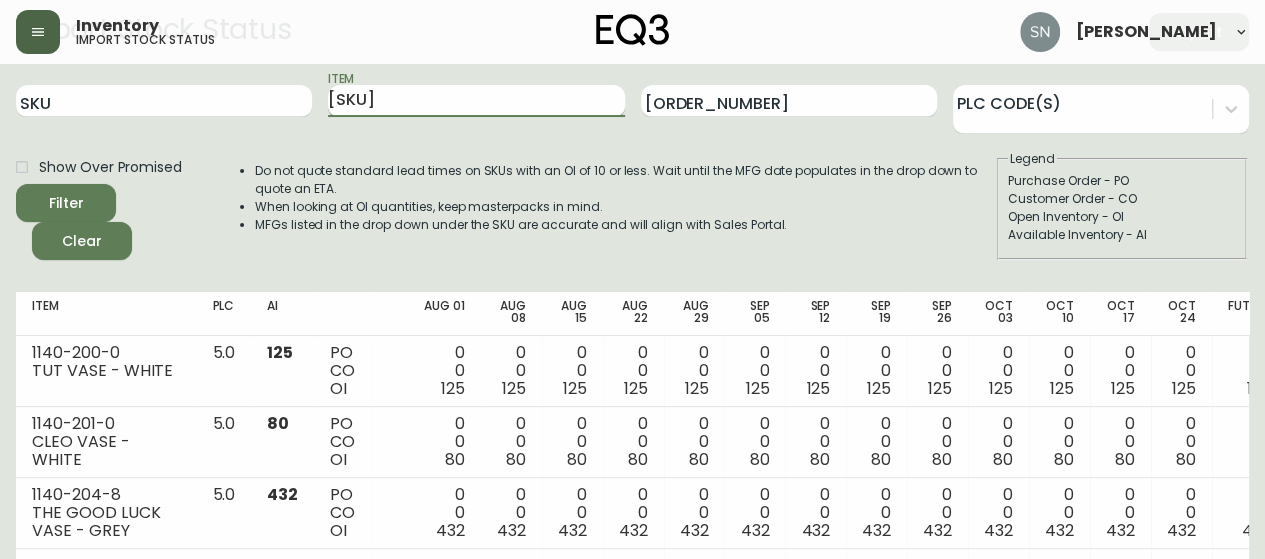 type on "3190-286-9" 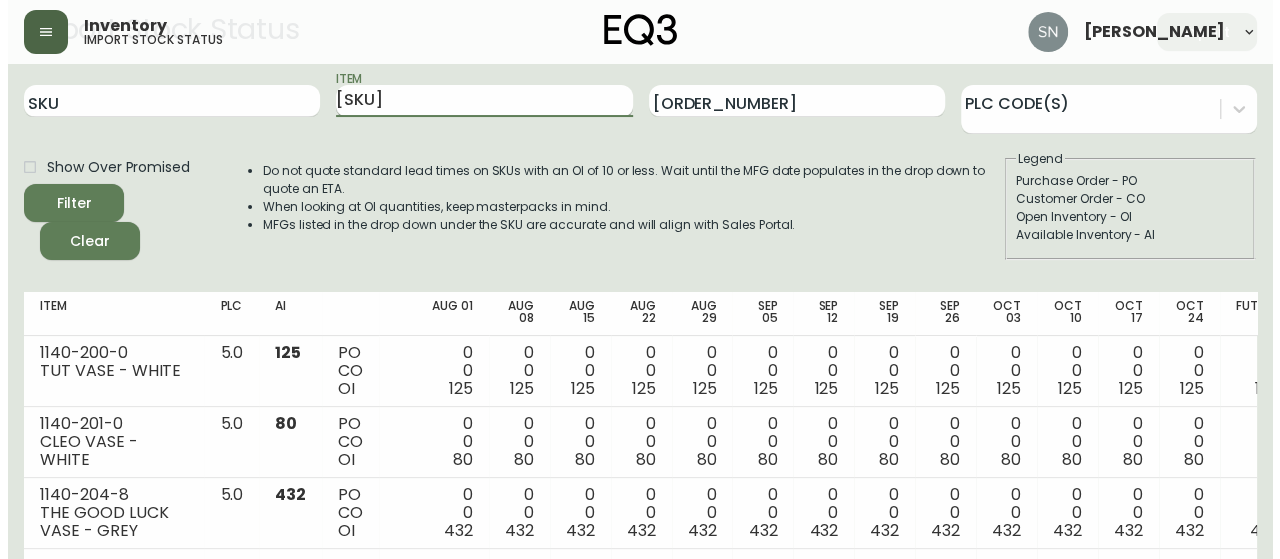 scroll, scrollTop: 0, scrollLeft: 0, axis: both 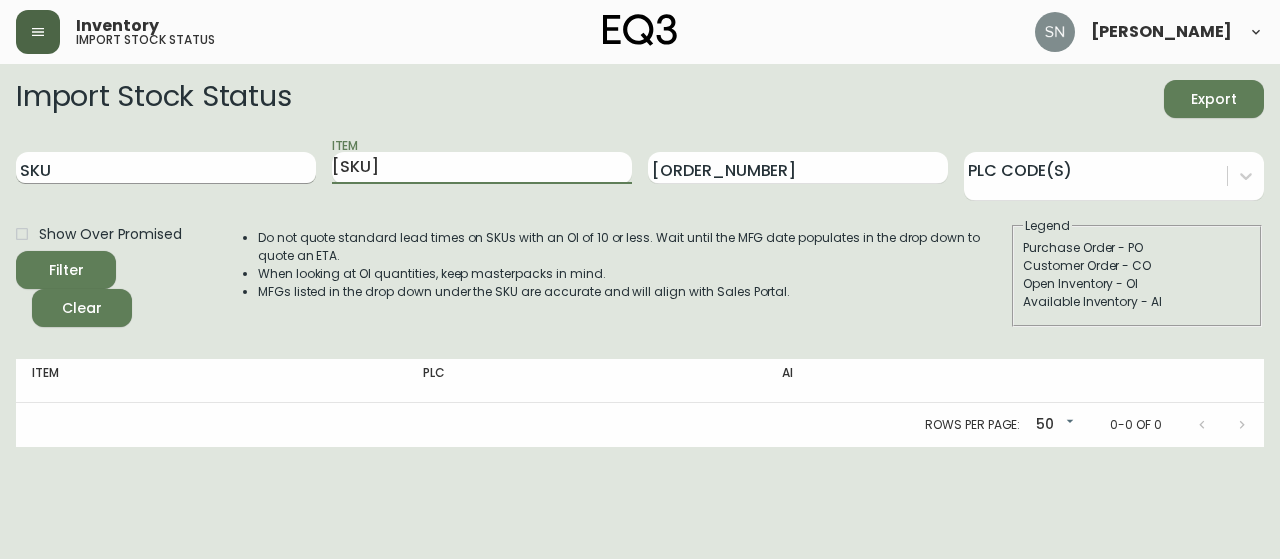 drag, startPoint x: 465, startPoint y: 168, endPoint x: 219, endPoint y: 179, distance: 246.24582 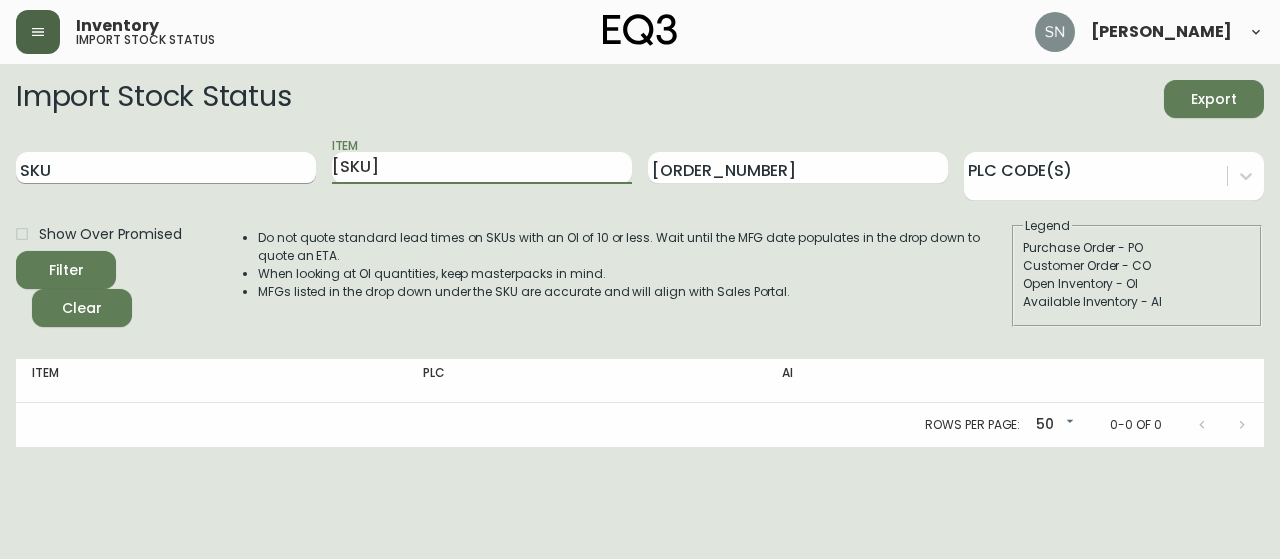 click on "SKU Item 3190-286-9 Storis Order Number PLC Code(s)" at bounding box center (640, 168) 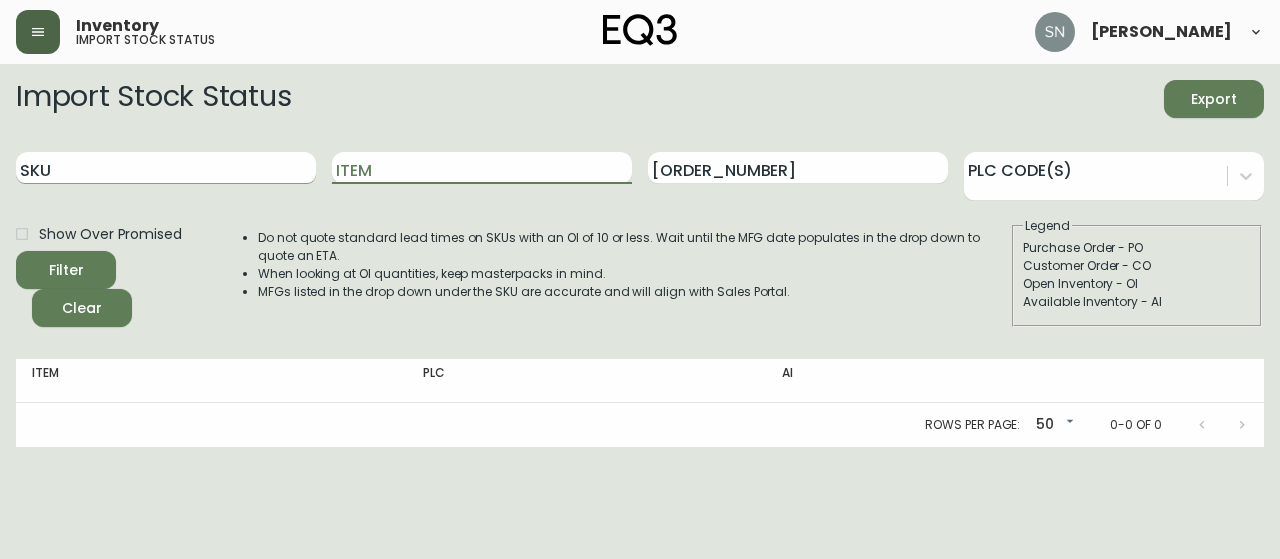 type 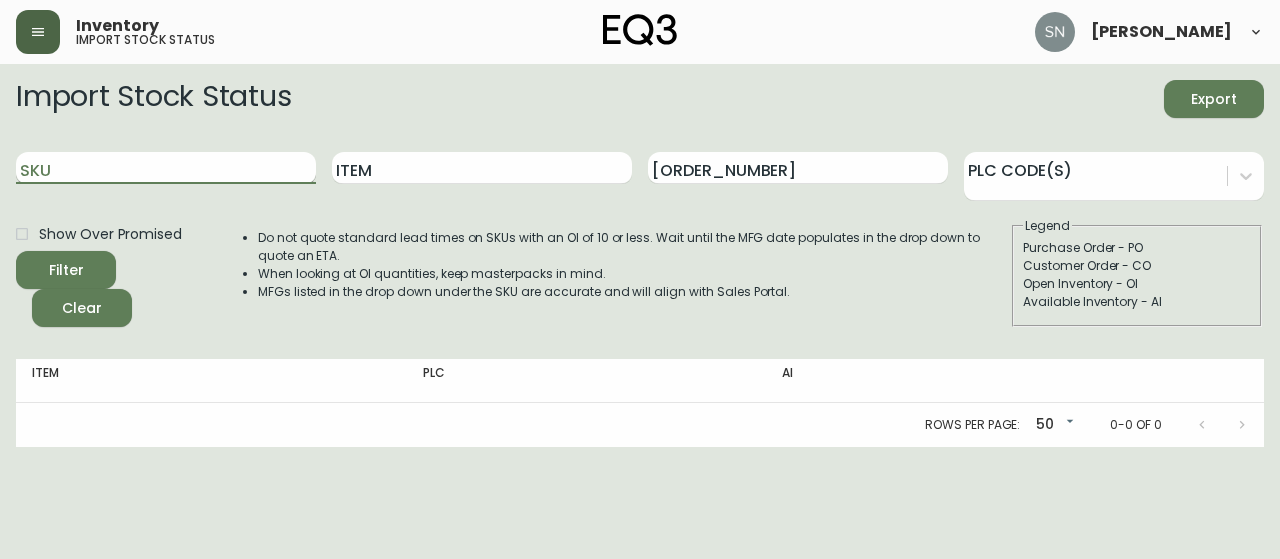 paste on "3190-286-9" 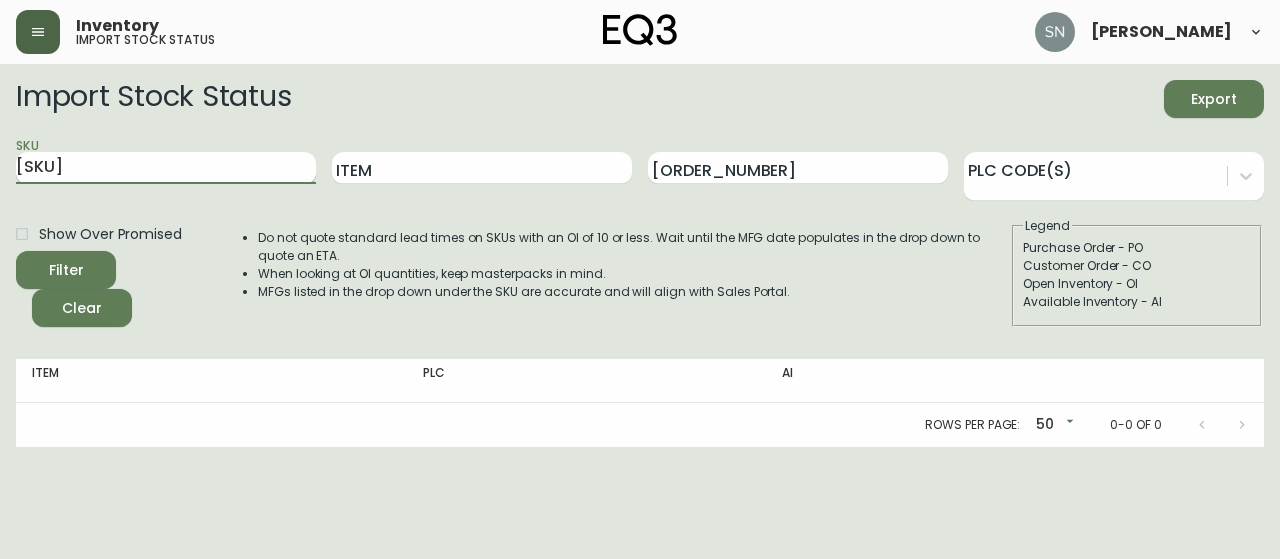 click on "Filter" at bounding box center (66, 270) 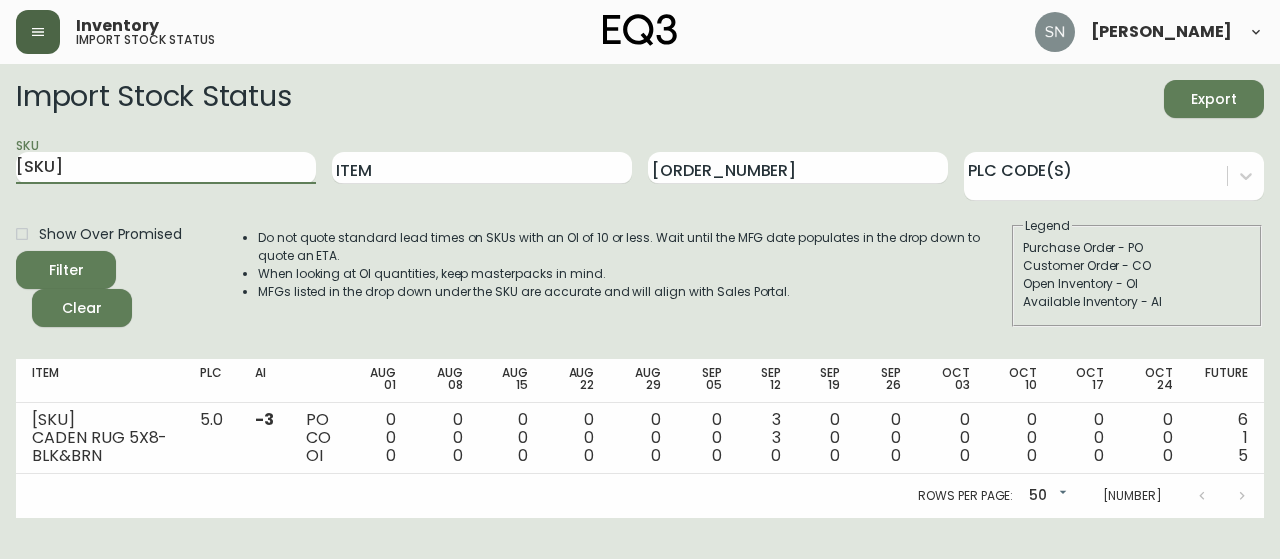 drag, startPoint x: 146, startPoint y: 171, endPoint x: 0, endPoint y: 123, distance: 153.68799 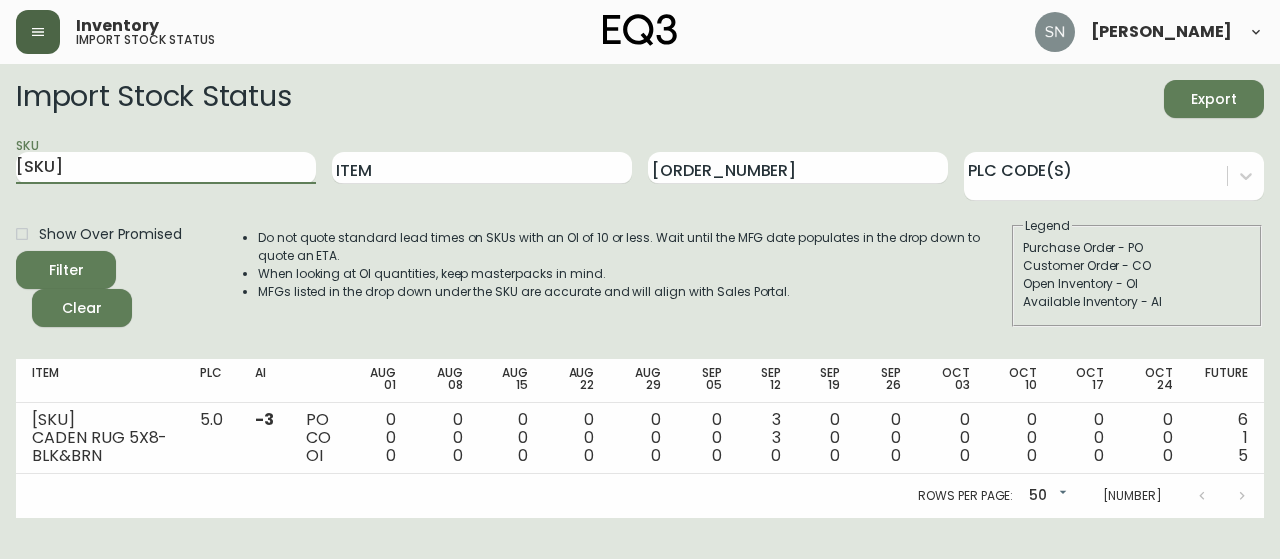 click on "Import Stock Status Export SKU 3190-286-9 Item Storis Order Number PLC Code(s) Show Over Promised Filter Clear Do not quote standard lead times on SKUs with an OI of 10 or less. Wait until the MFG date populates in the drop down to quote an ETA. When looking at OI quantities, keep masterpacks in mind. MFGs listed in the drop down under the SKU are accurate and will align with Sales Portal. Legend Purchase Order - PO Customer Order - CO Open Inventory - OI Available Inventory - AI Item PLC AI Aug 01 Aug 08 Aug 15 Aug 22 Aug 29 Sep 05 Sep 12 Sep 19 Sep 26 Oct 03 Oct 10 Oct 17 Oct 24 Future 3190-286-9 CADEN RUG 5X8-BLK&BRN 5.0 -3 PO CO OI 0 0 0 0 0 0 0 0 0 0 0 0 0 0 0 0 0 0 3 3 0 0 0 0 0 0 0 0 0 0 0 0 0 0 0 0 0 0 0 6 1 5 Rows per page: 50 50 1-1 of 1" at bounding box center [640, 291] 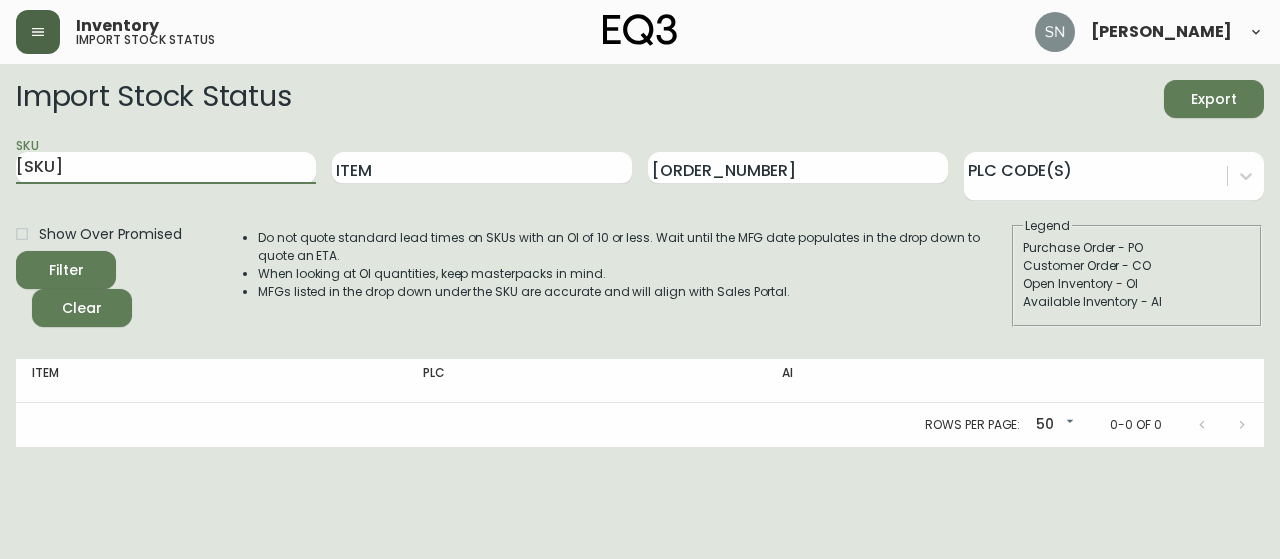click on "Filter" at bounding box center [66, 270] 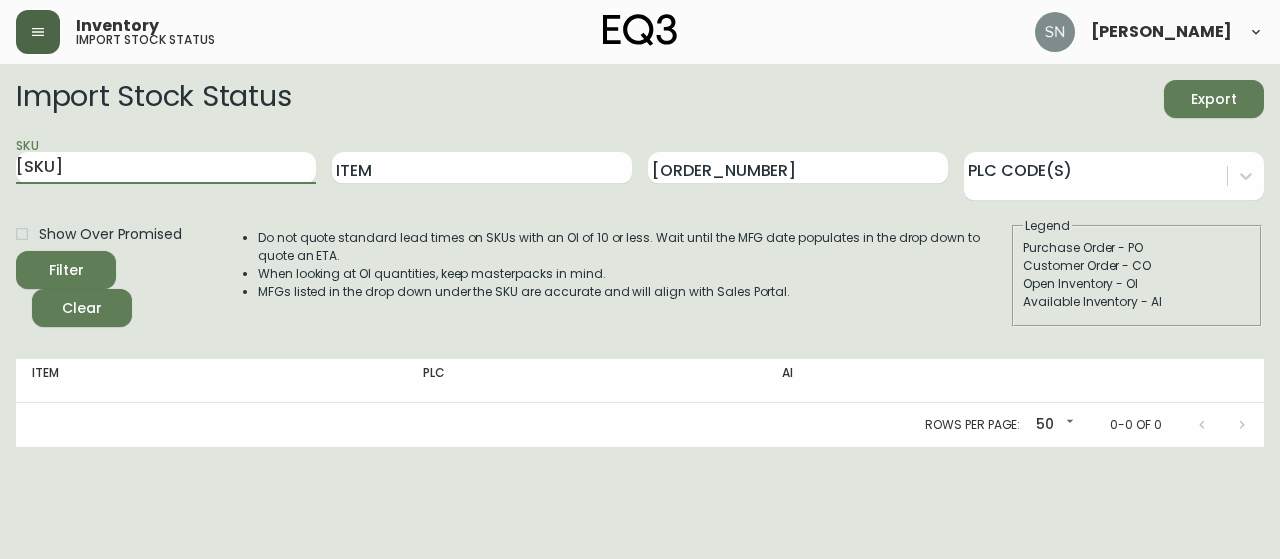 drag, startPoint x: 100, startPoint y: 161, endPoint x: 0, endPoint y: 138, distance: 102.610916 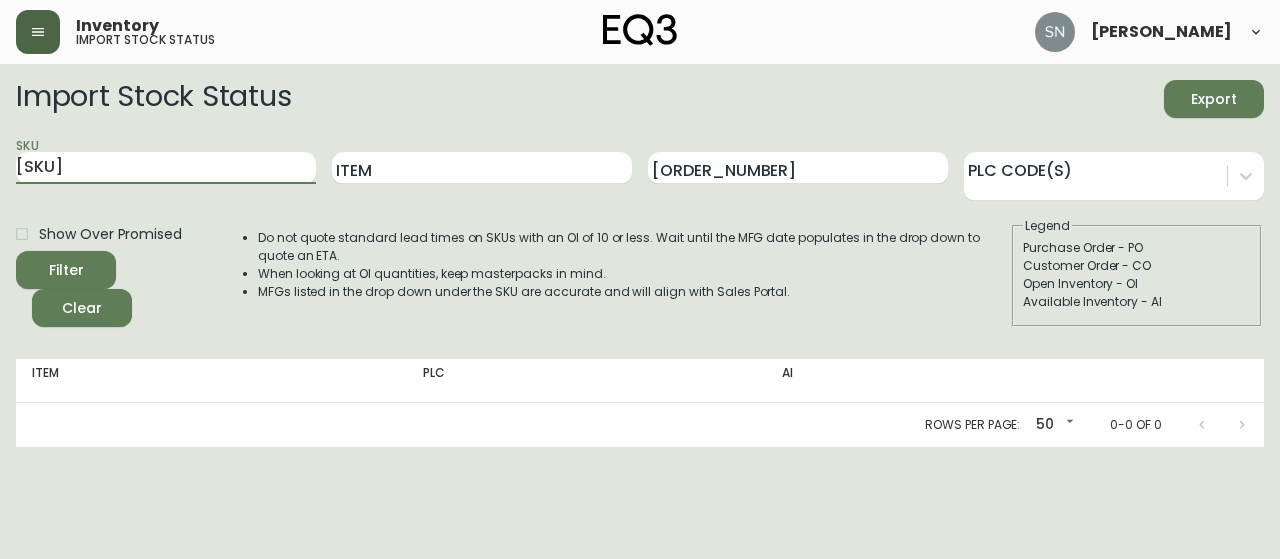 click on "Import Stock Status Export SKU 30183-51 Item Storis Order Number PLC Code(s) Show Over Promised Filter Clear Do not quote standard lead times on SKUs with an OI of 10 or less. Wait until the MFG date populates in the drop down to quote an ETA. When looking at OI quantities, keep masterpacks in mind. MFGs listed in the drop down under the SKU are accurate and will align with Sales Portal. Legend Purchase Order - PO Customer Order - CO Open Inventory - OI Available Inventory - AI Item PLC AI Rows per page: 50 50 0-0 of 0" at bounding box center [640, 255] 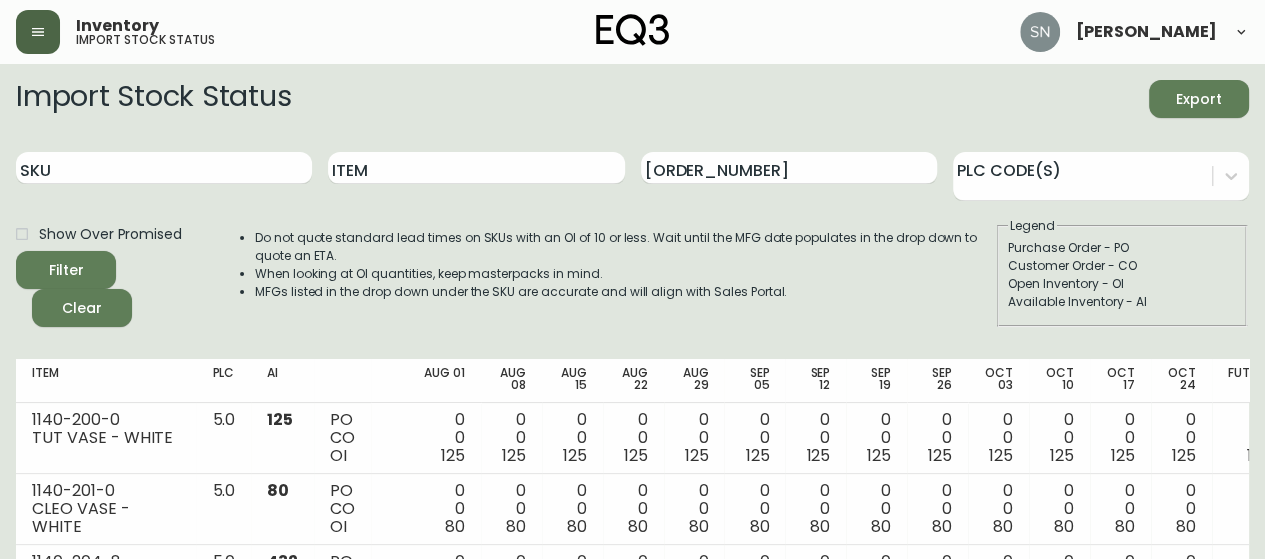 click on "SKU" at bounding box center (164, 168) 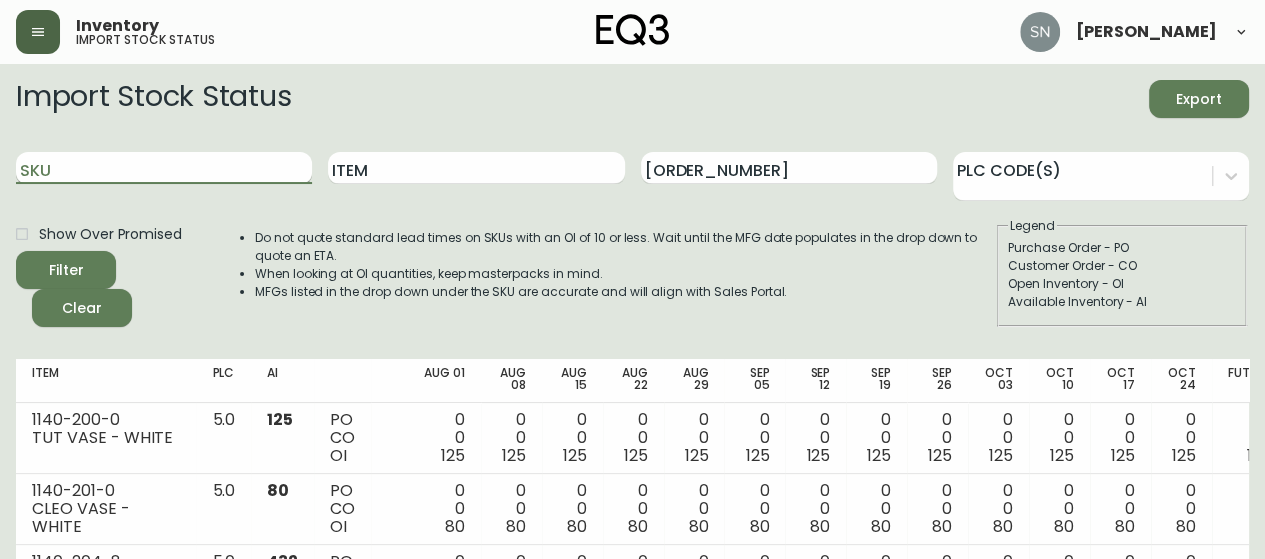 click on "SKU" at bounding box center [164, 168] 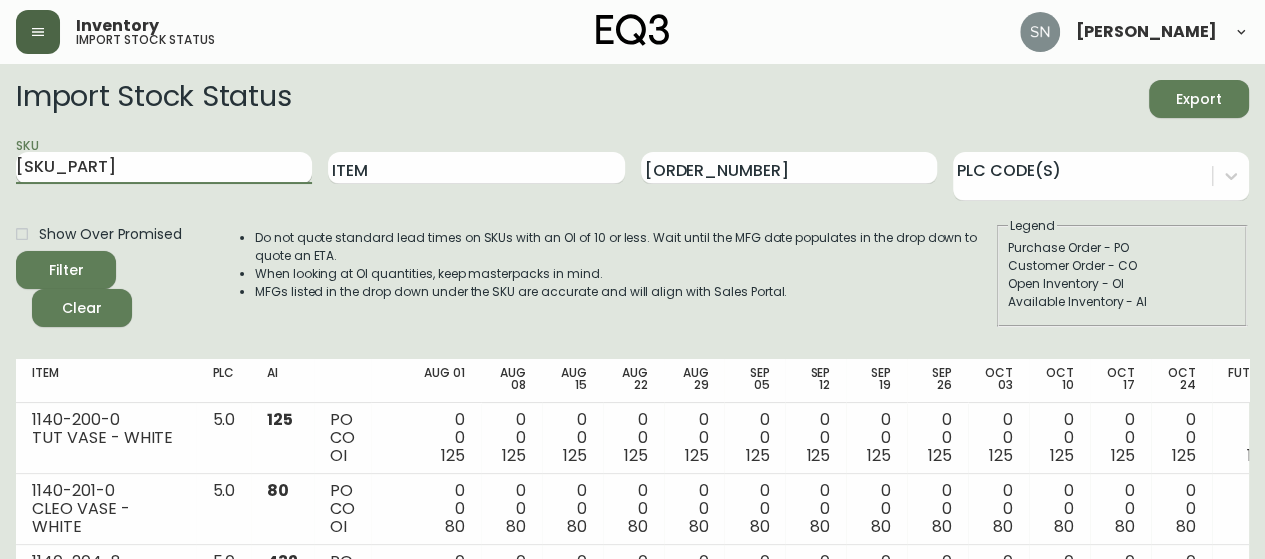 click on "Filter" at bounding box center (66, 270) 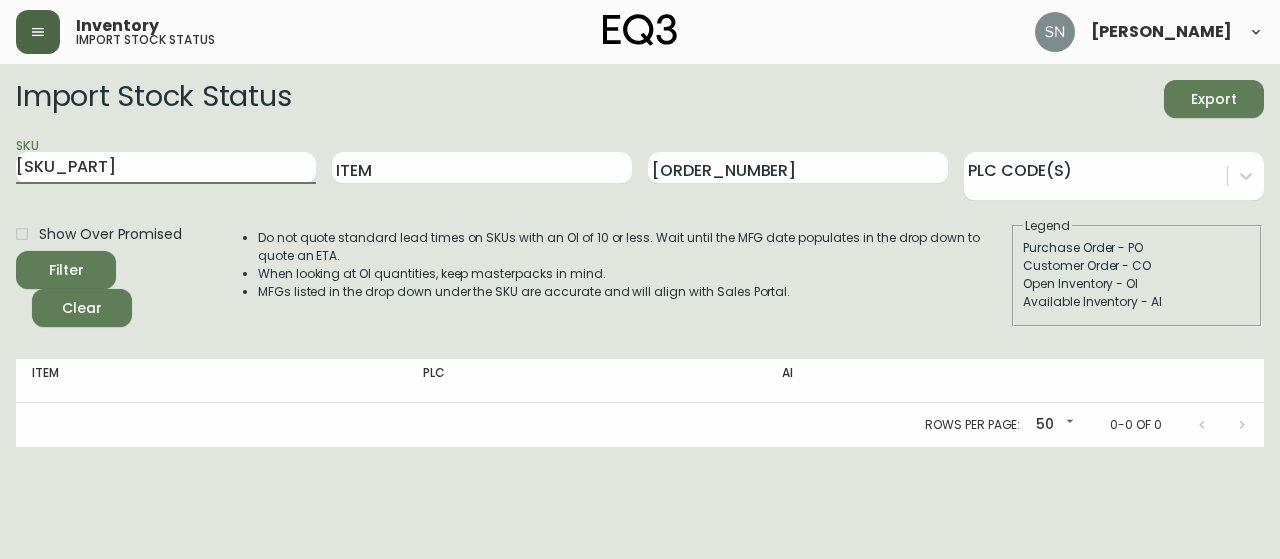 drag, startPoint x: 129, startPoint y: 156, endPoint x: 0, endPoint y: 160, distance: 129.062 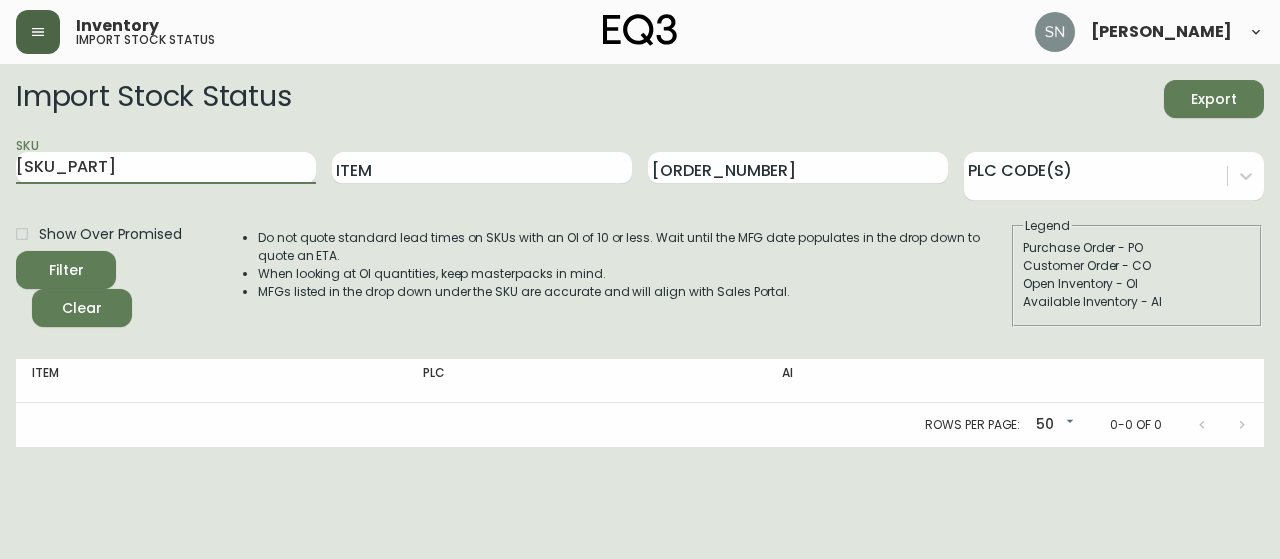 click on "Import Stock Status Export SKU 30129-02 Item Storis Order Number PLC Code(s) Show Over Promised Filter Clear Do not quote standard lead times on SKUs with an OI of 10 or less. Wait until the MFG date populates in the drop down to quote an ETA. When looking at OI quantities, keep masterpacks in mind. MFGs listed in the drop down under the SKU are accurate and will align with Sales Portal. Legend Purchase Order - PO Customer Order - CO Open Inventory - OI Available Inventory - AI Item PLC AI Rows per page: 50 50 0-0 of 0" at bounding box center (640, 255) 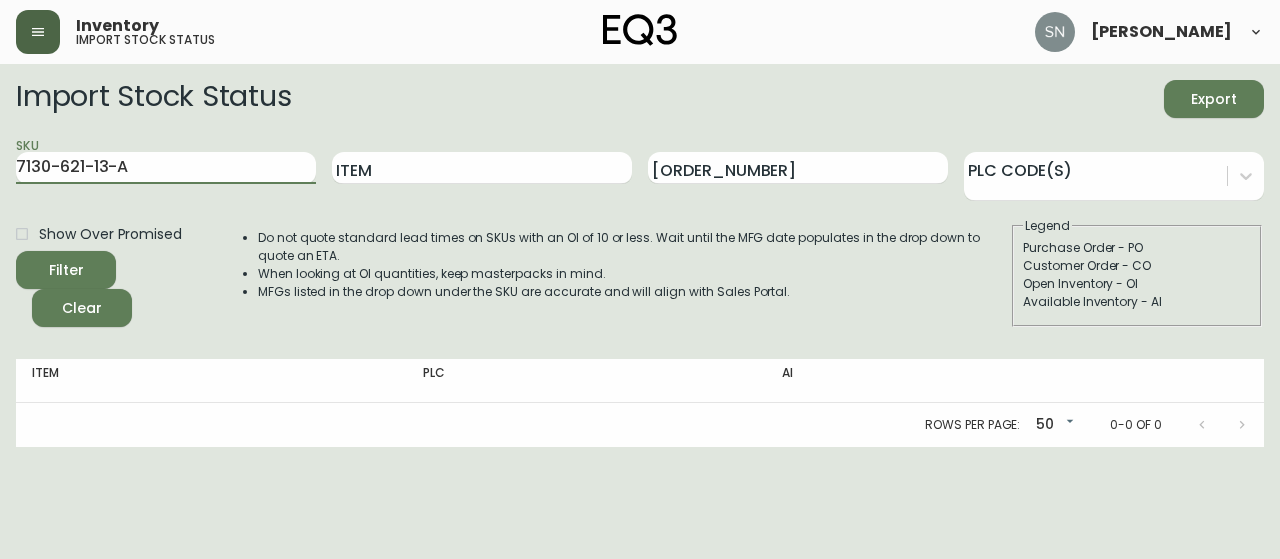 click on "Filter" at bounding box center [66, 270] 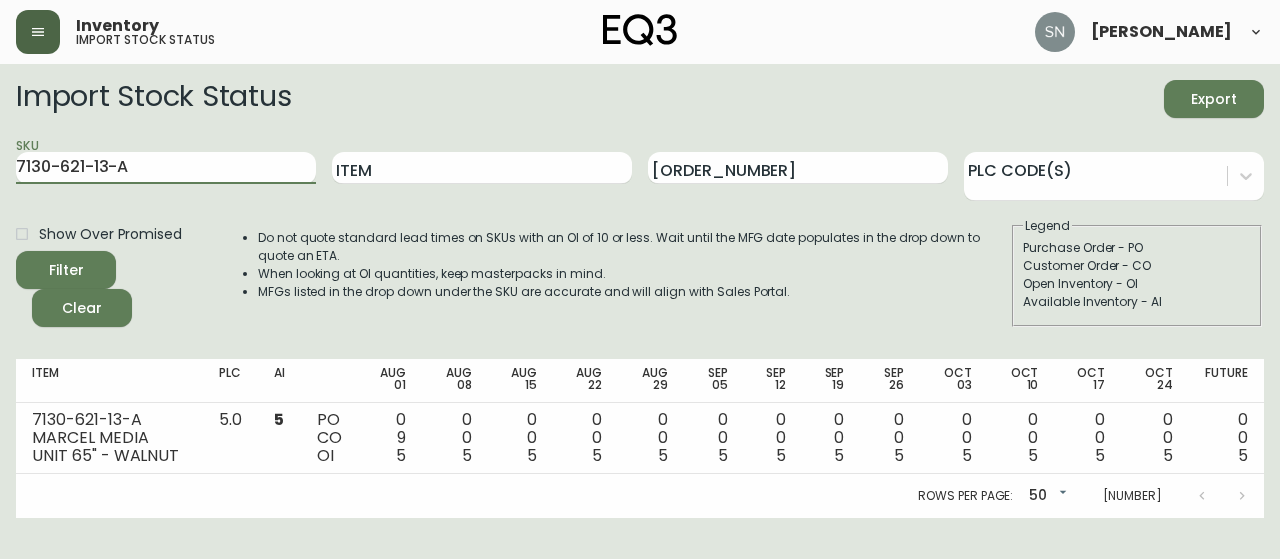 drag, startPoint x: 145, startPoint y: 177, endPoint x: 0, endPoint y: 154, distance: 146.8128 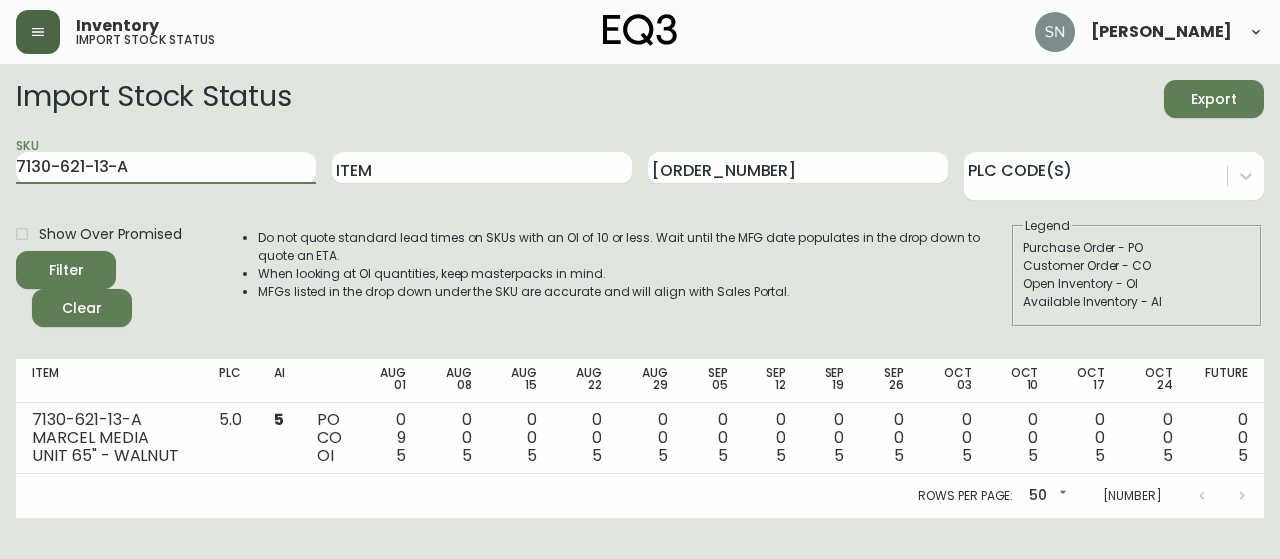 click on "Import Stock Status Export SKU 7130-621-13-A Item Storis Order Number PLC Code(s) Show Over Promised Filter Clear Do not quote standard lead times on SKUs with an OI of 10 or less. Wait until the MFG date populates in the drop down to quote an ETA. When looking at OI quantities, keep masterpacks in mind. MFGs listed in the drop down under the SKU are accurate and will align with Sales Portal. Legend Purchase Order - PO Customer Order - CO Open Inventory - OI Available Inventory - AI Item PLC AI Aug 01 Aug 08 Aug 15 Aug 22 Aug 29 Sep 05 Sep 12 Sep 19 Sep 26 Oct 03 Oct 10 Oct 17 Oct 24 Future 7130-621-13-A MARCEL MEDIA UNIT 65" - WALNUT 5.0 5 PO CO OI 0 9 5 0 0 5 0 0 5 0 0 5 0 0 5 0 0 5 0 0 5 0 0 5 0 0 5 0 0 5 0 0 5 0 0 5 0 0 5 0 0 5 Rows per page: 50 50 1-1 of 1" at bounding box center [640, 291] 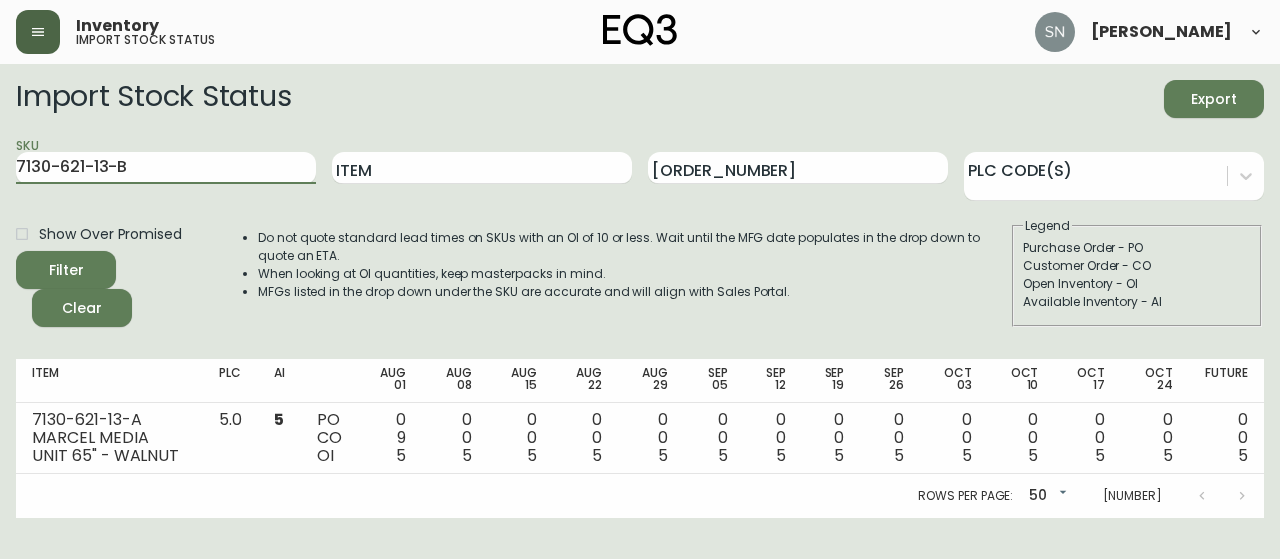 type on "7130-621-13-B" 